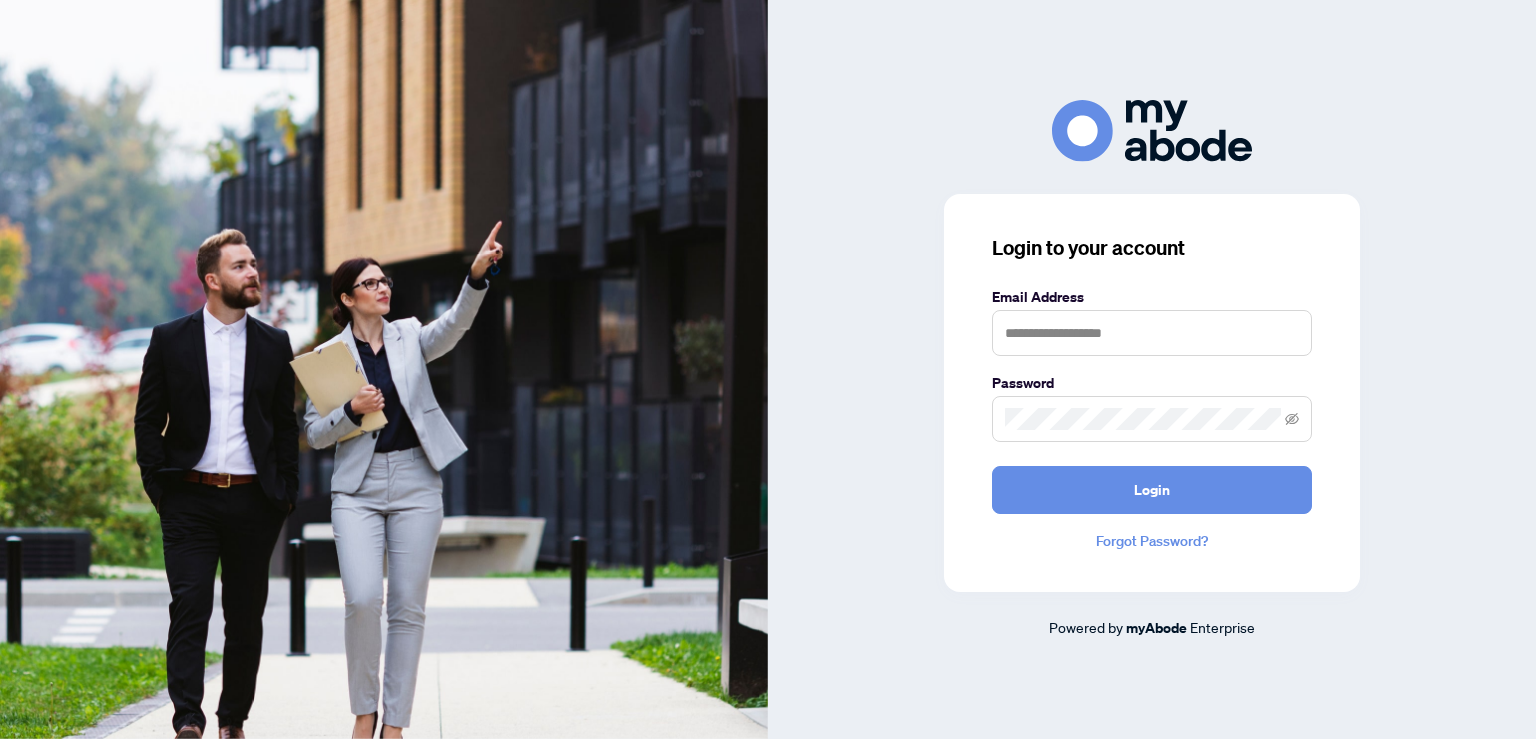 scroll, scrollTop: 0, scrollLeft: 0, axis: both 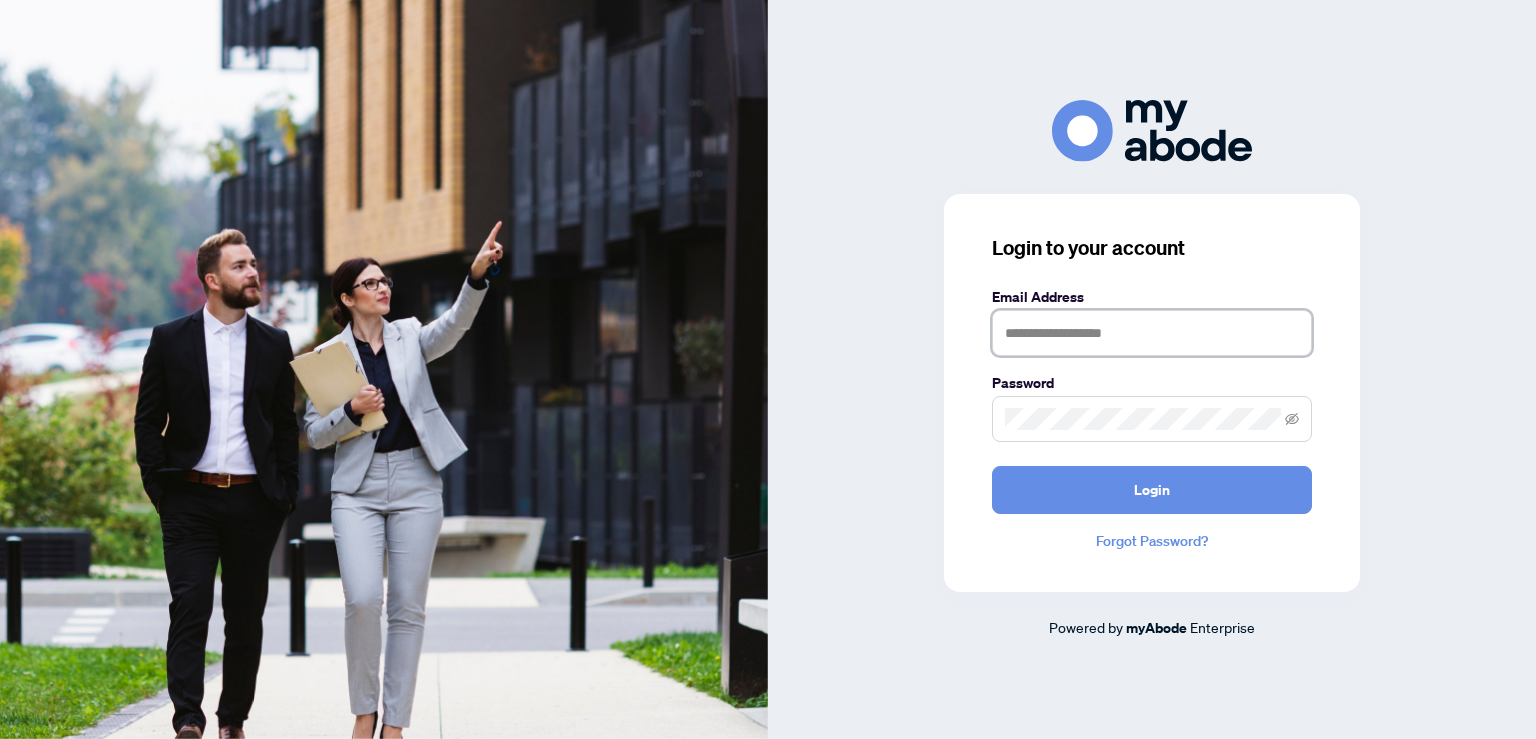 click at bounding box center (1152, 333) 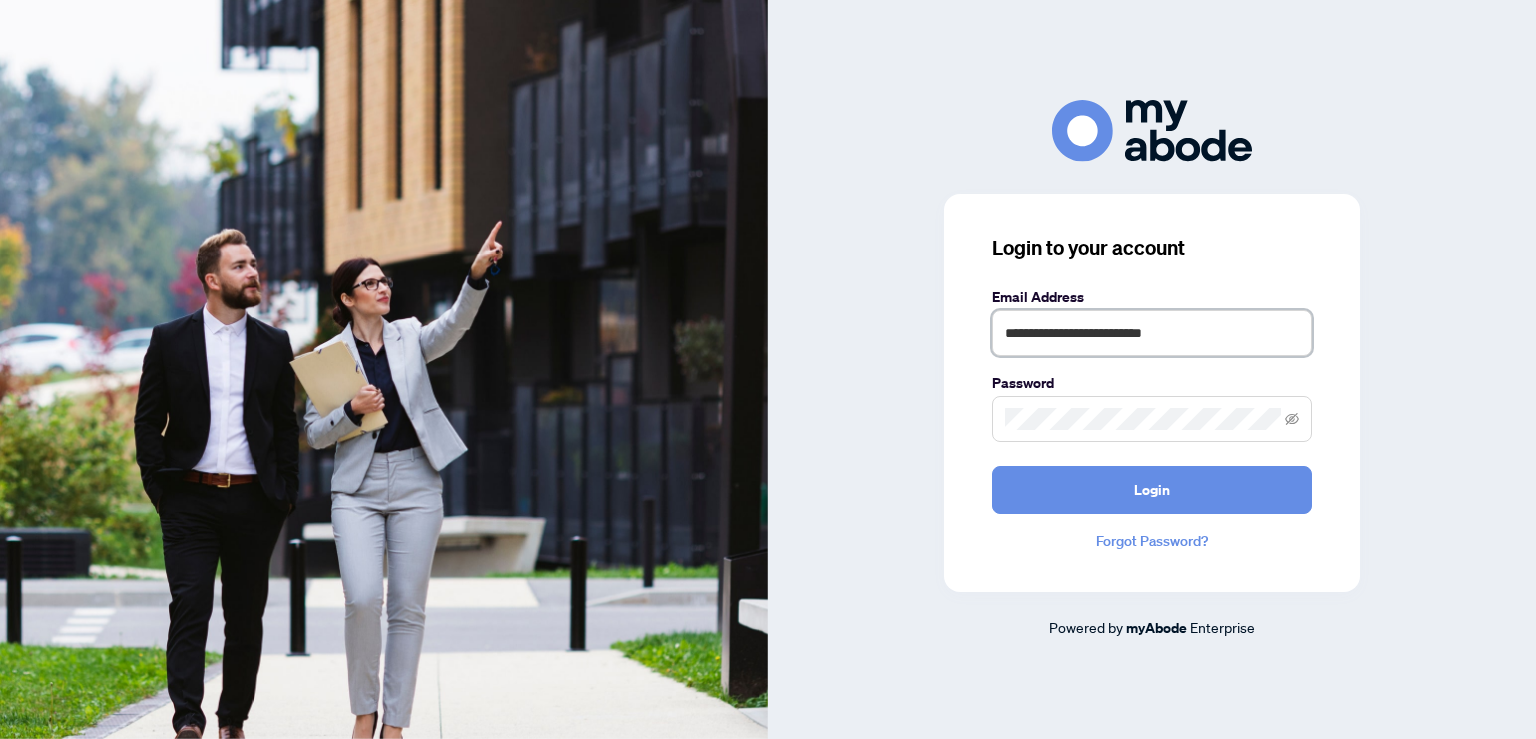 type on "**********" 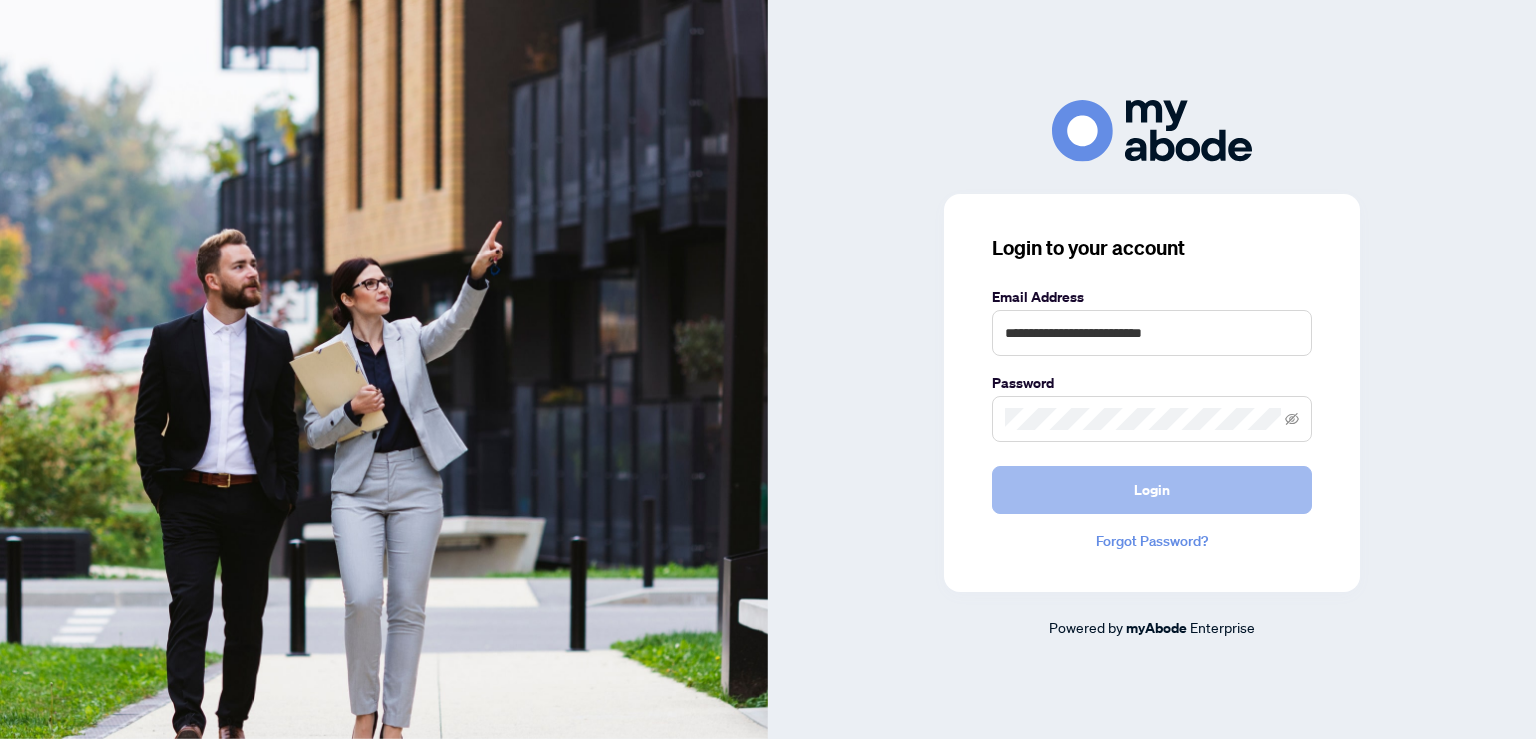 click on "Login" at bounding box center [1152, 490] 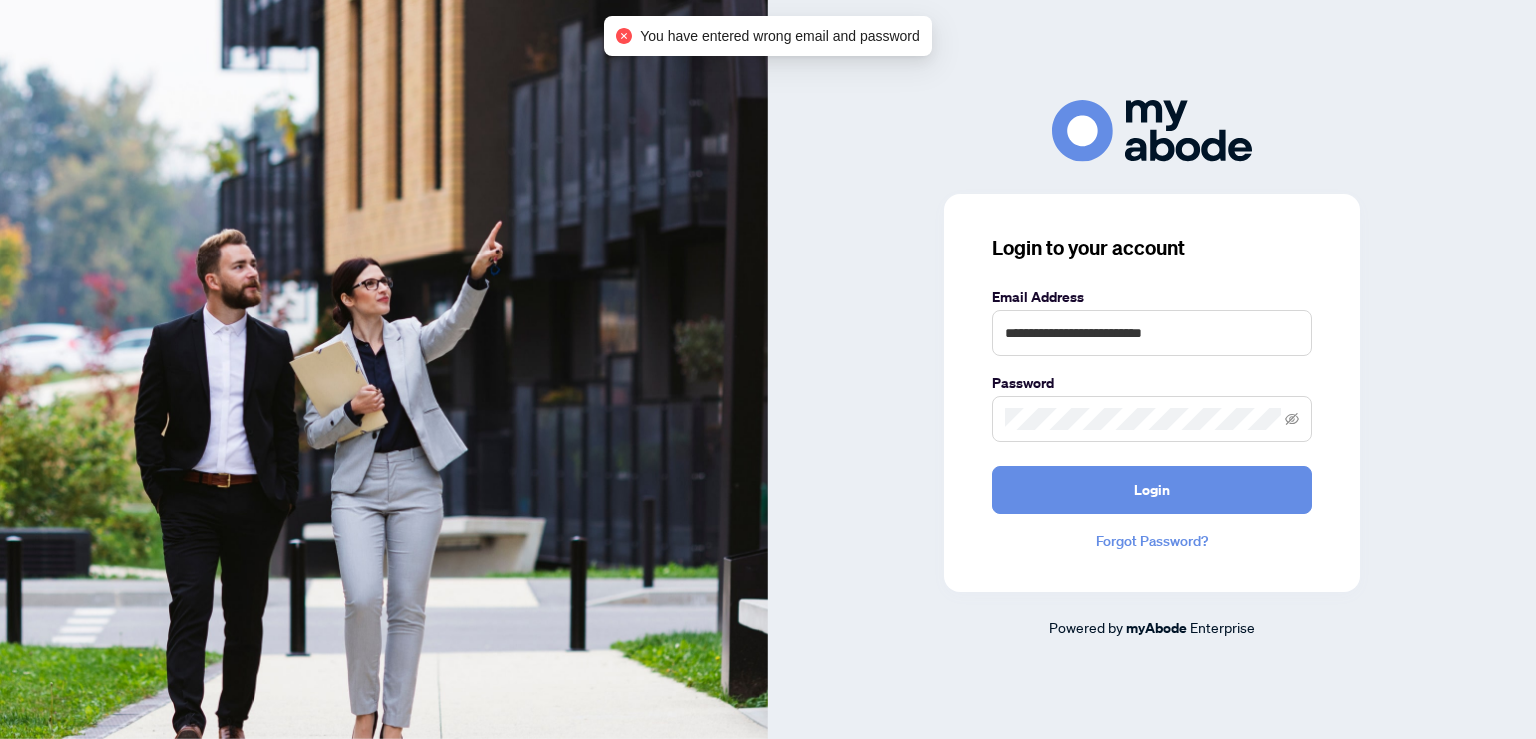 click at bounding box center [1152, 419] 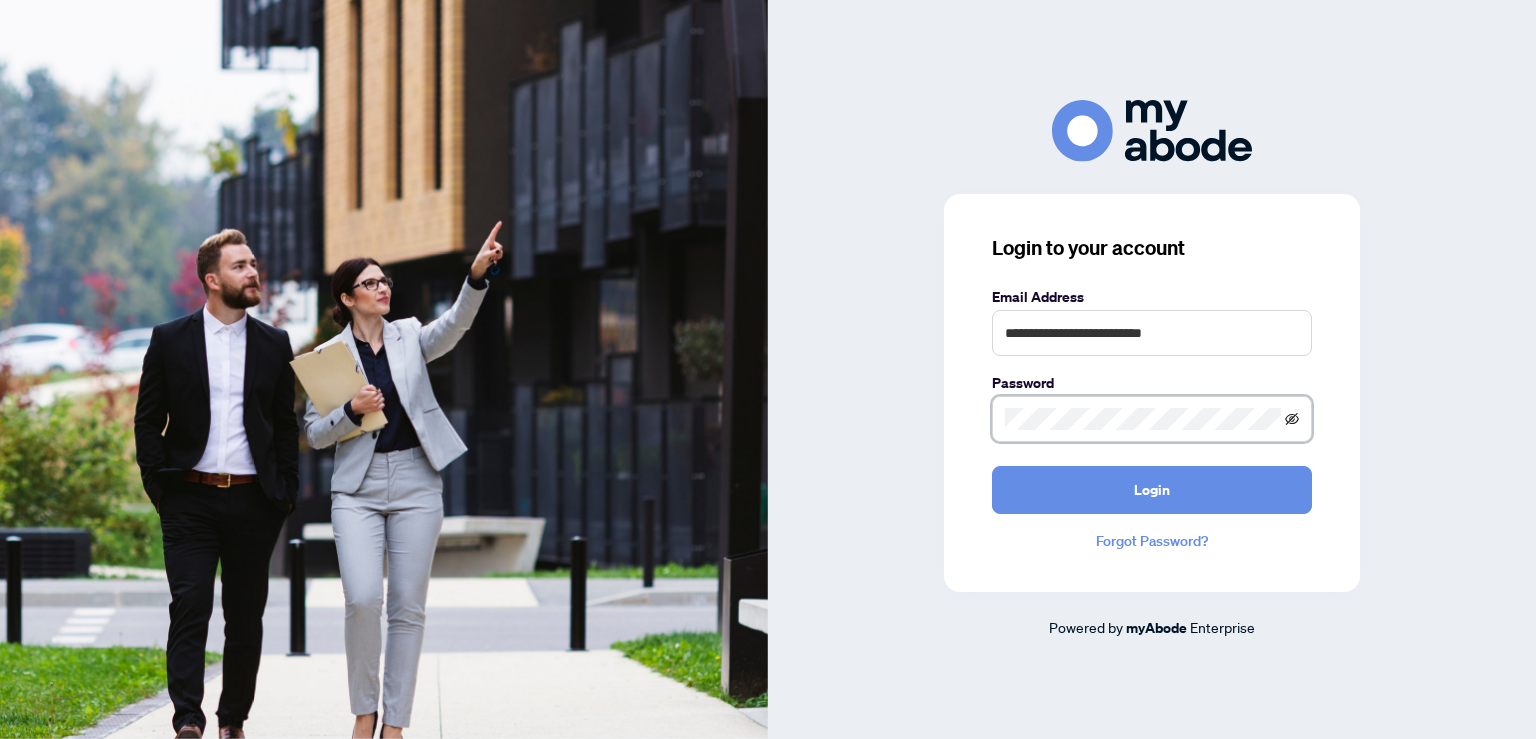 click 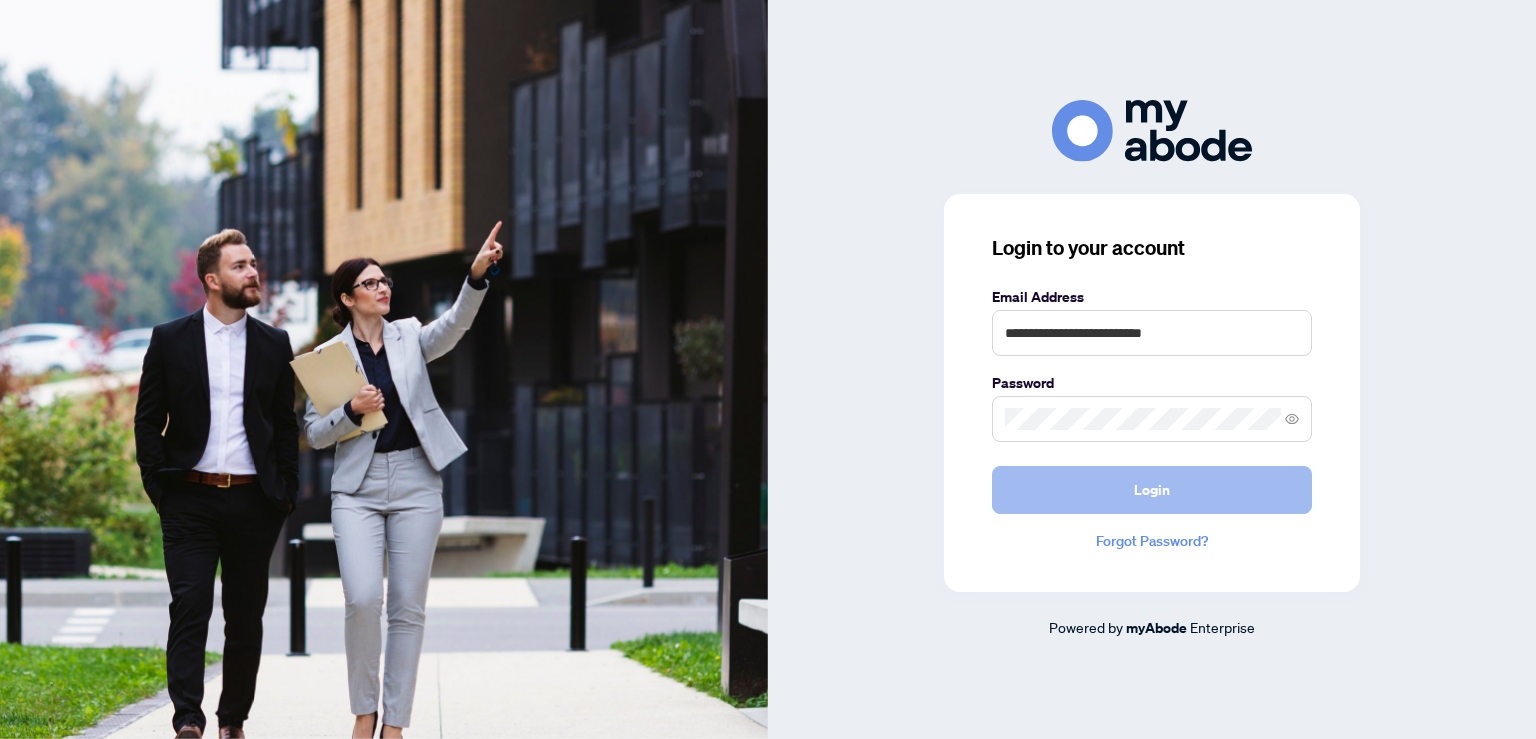 click on "Login" at bounding box center (1152, 490) 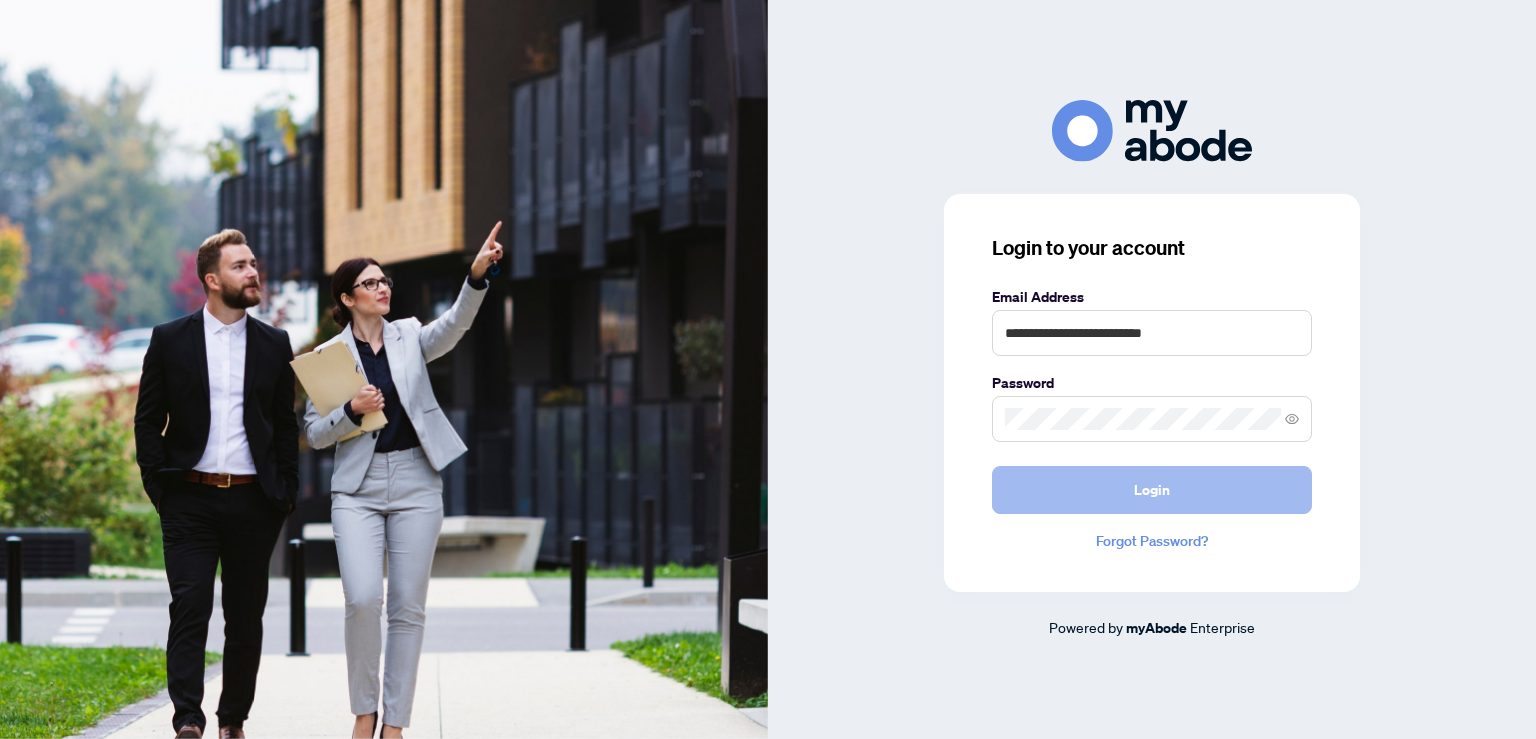 click on "Login" at bounding box center [1152, 490] 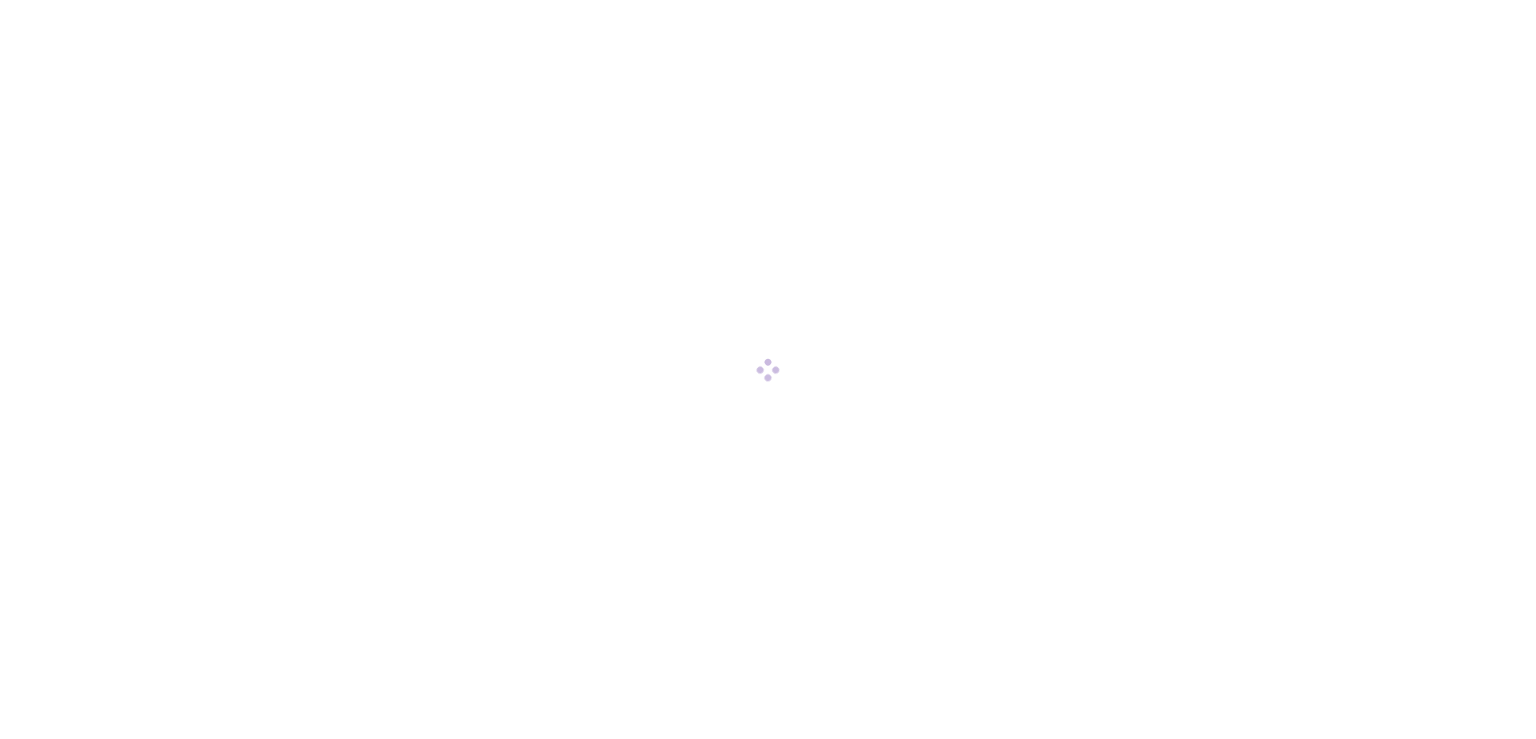 scroll, scrollTop: 0, scrollLeft: 0, axis: both 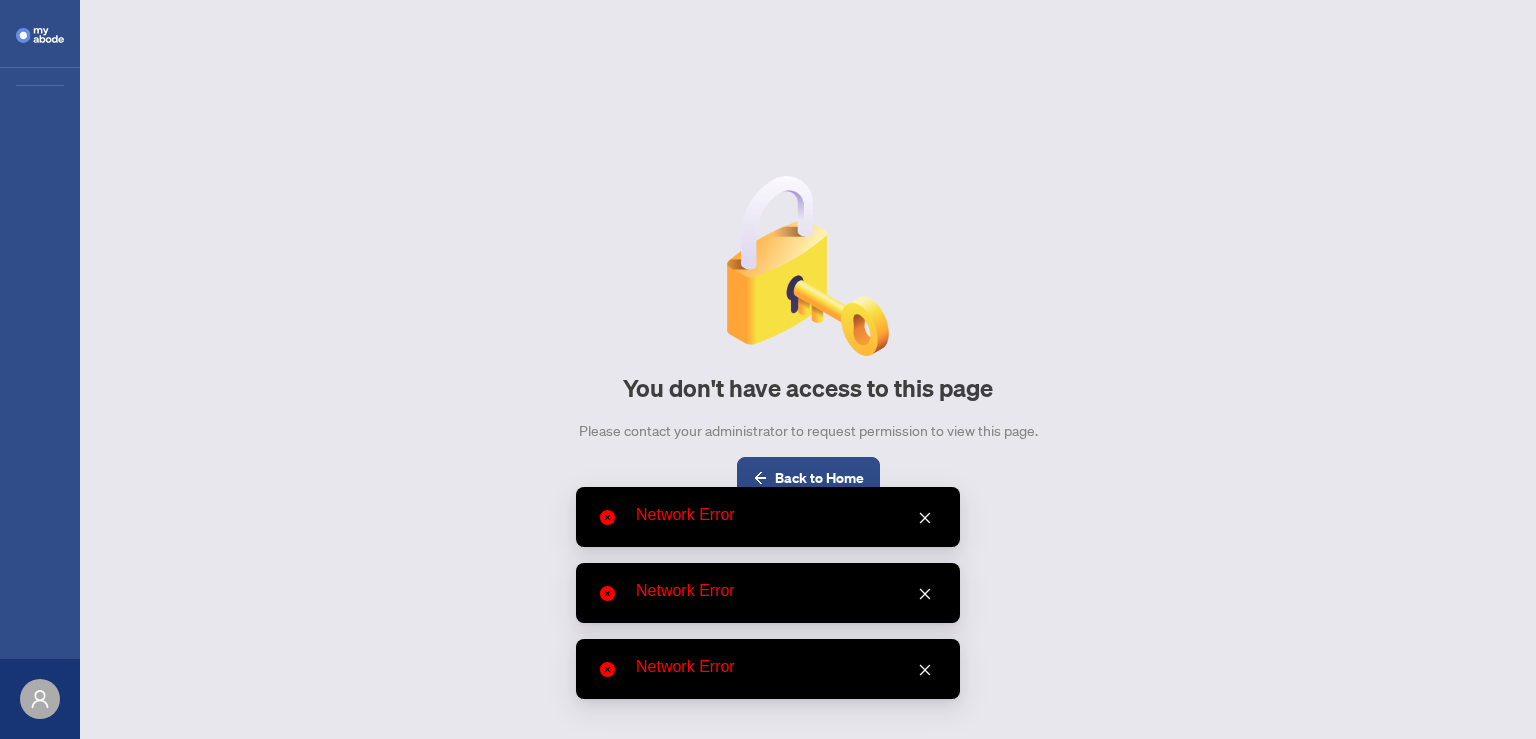 click 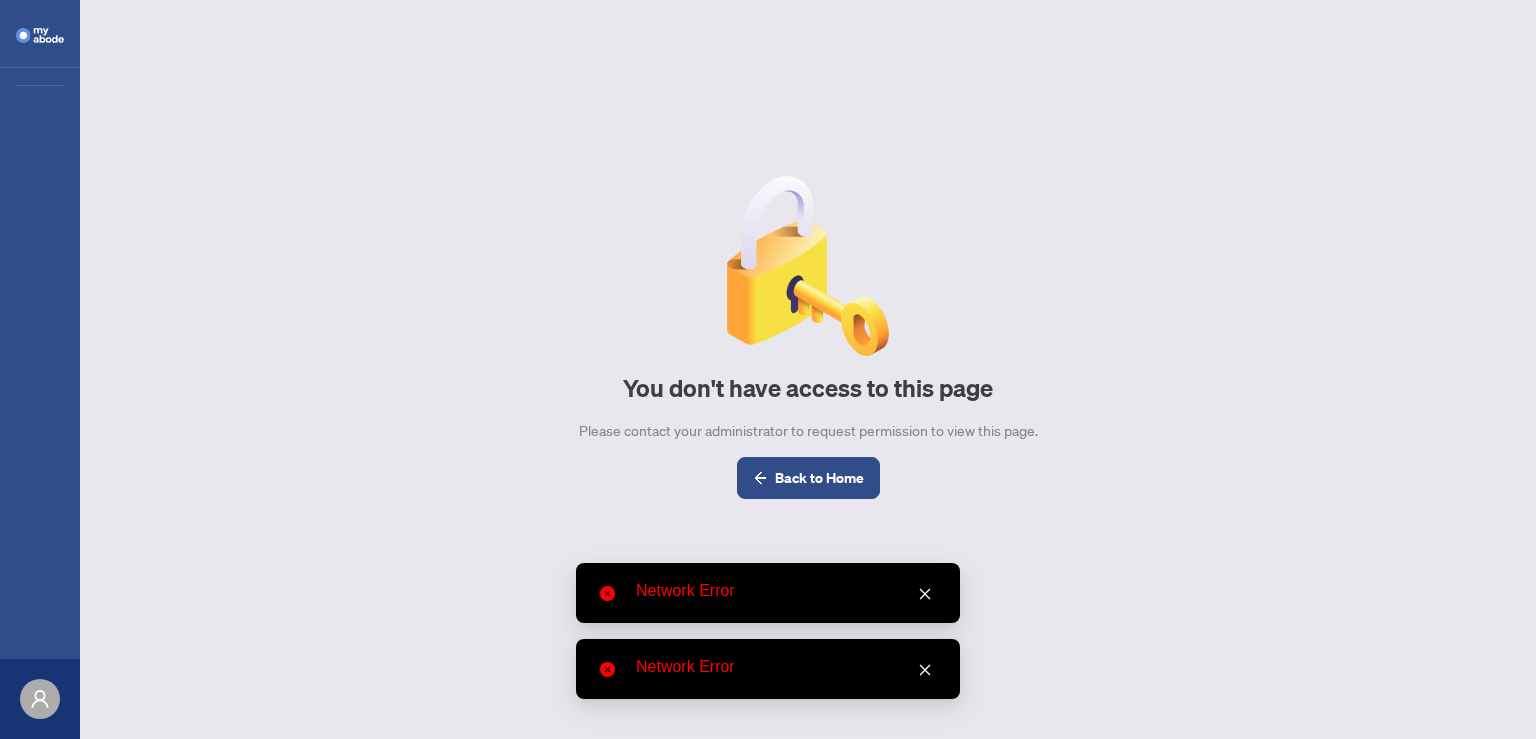 click 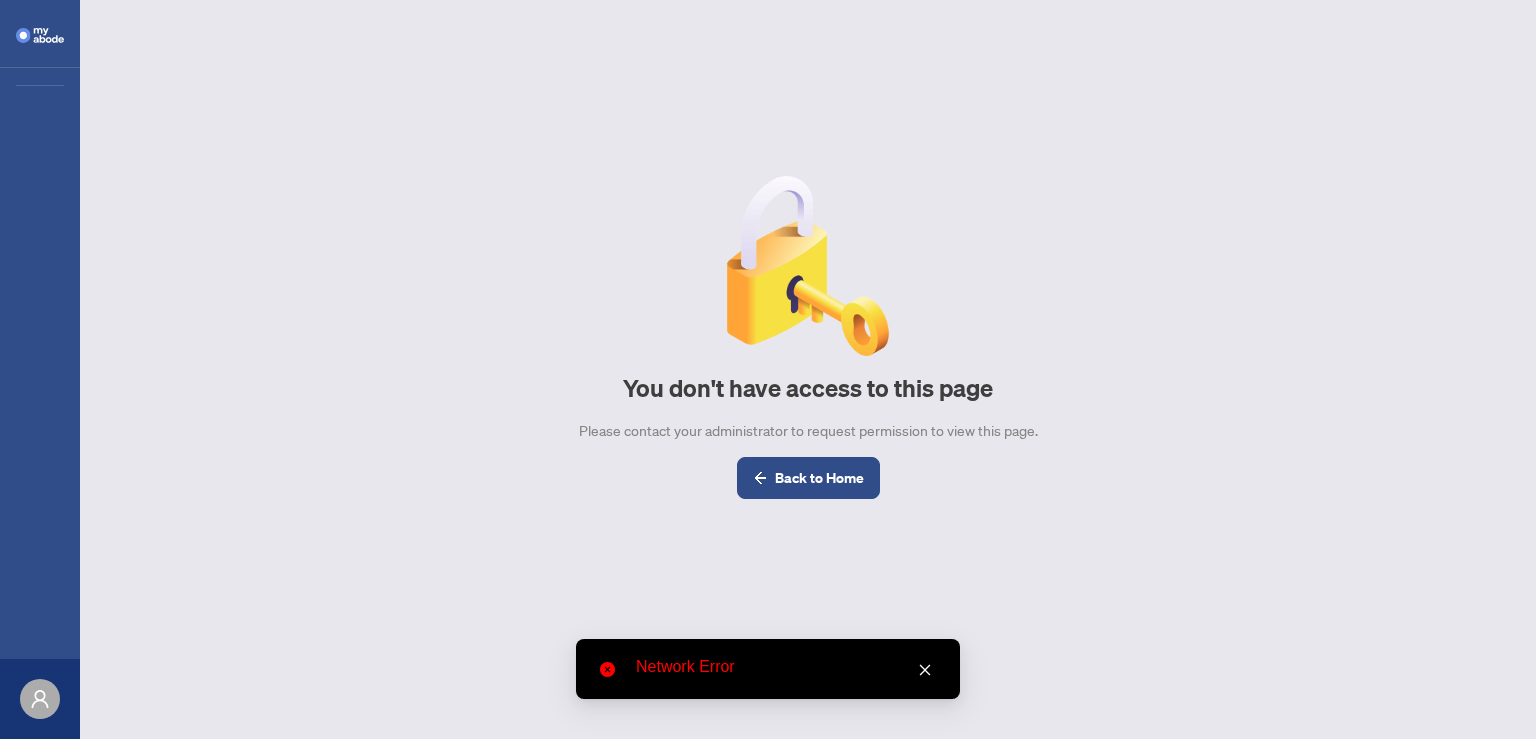 click at bounding box center (925, 670) 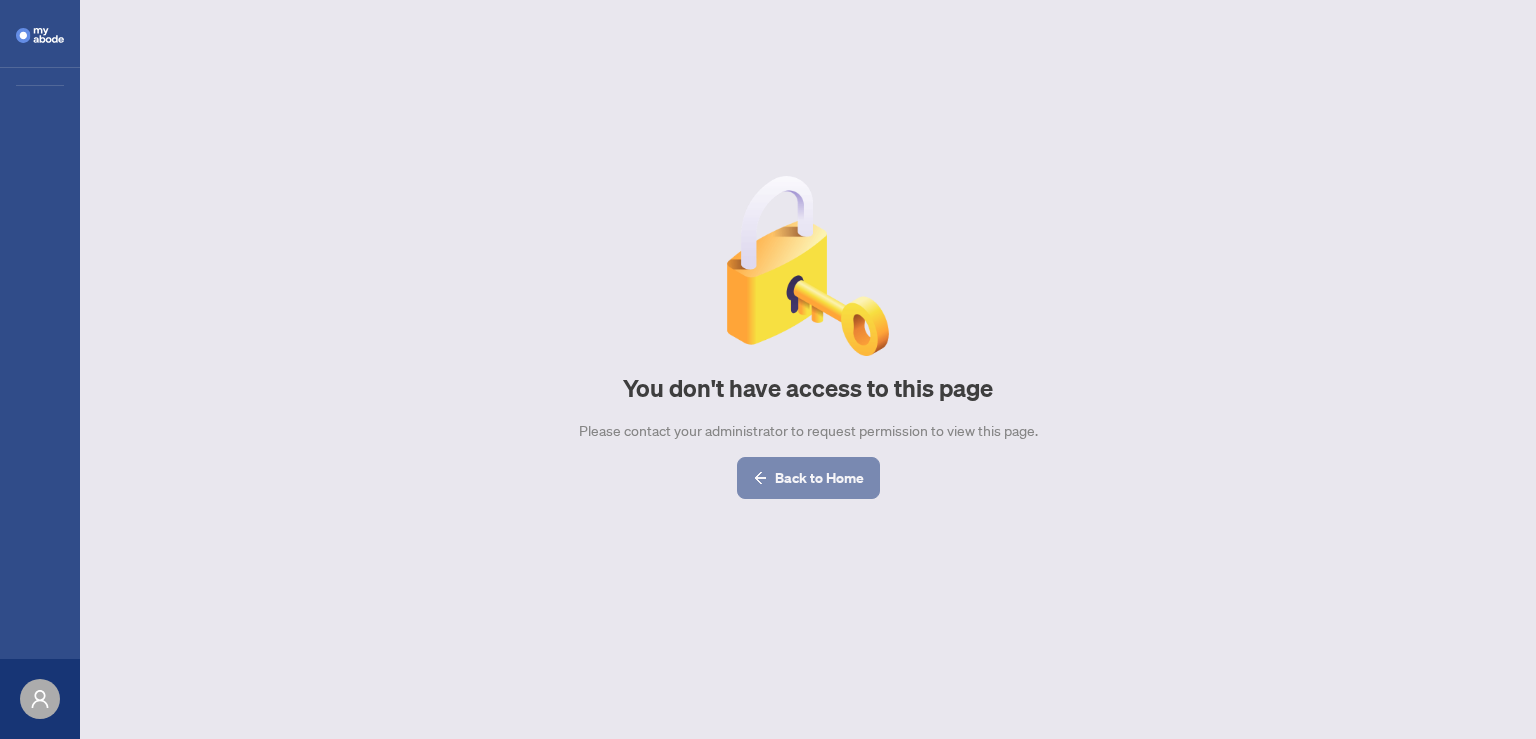 click on "Back to Home" at bounding box center [819, 478] 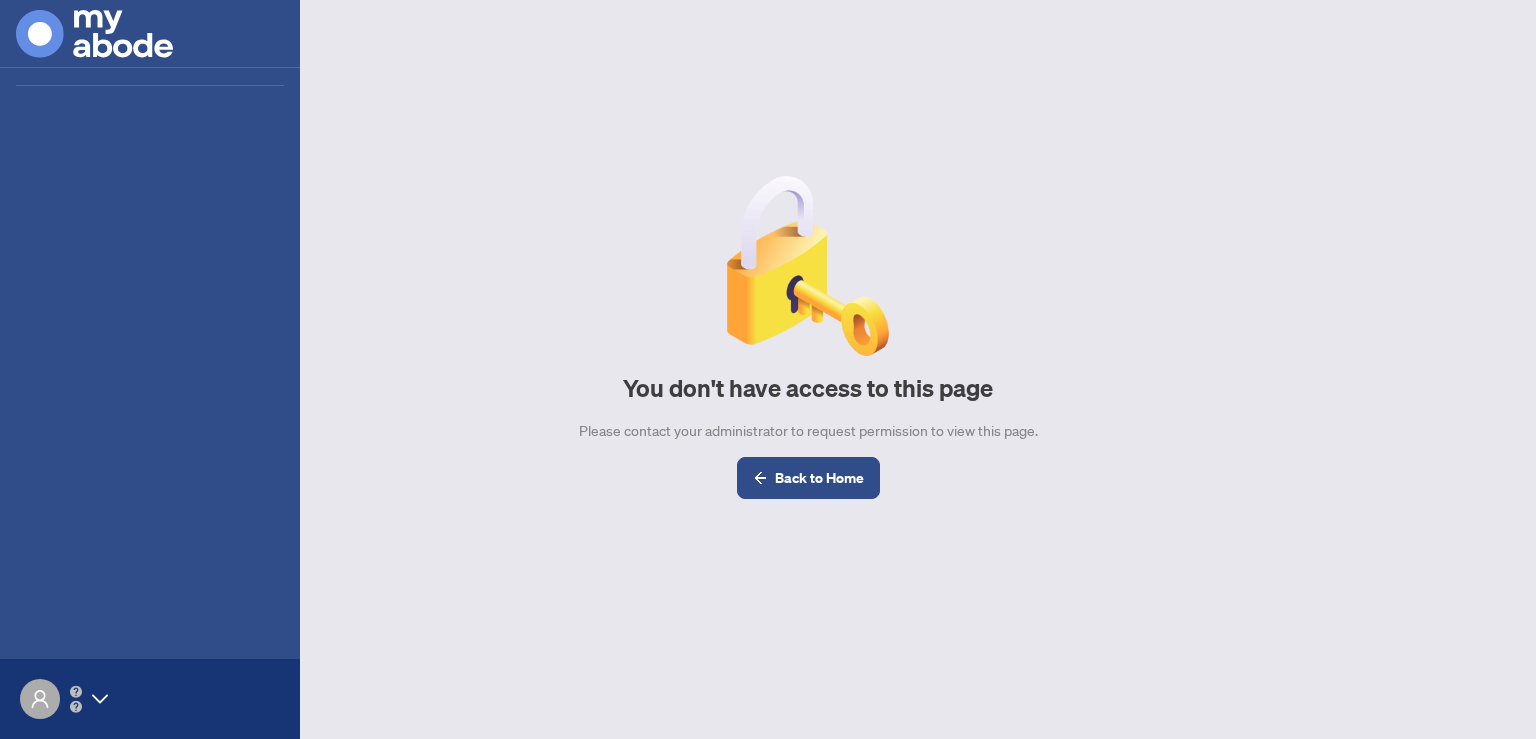 click 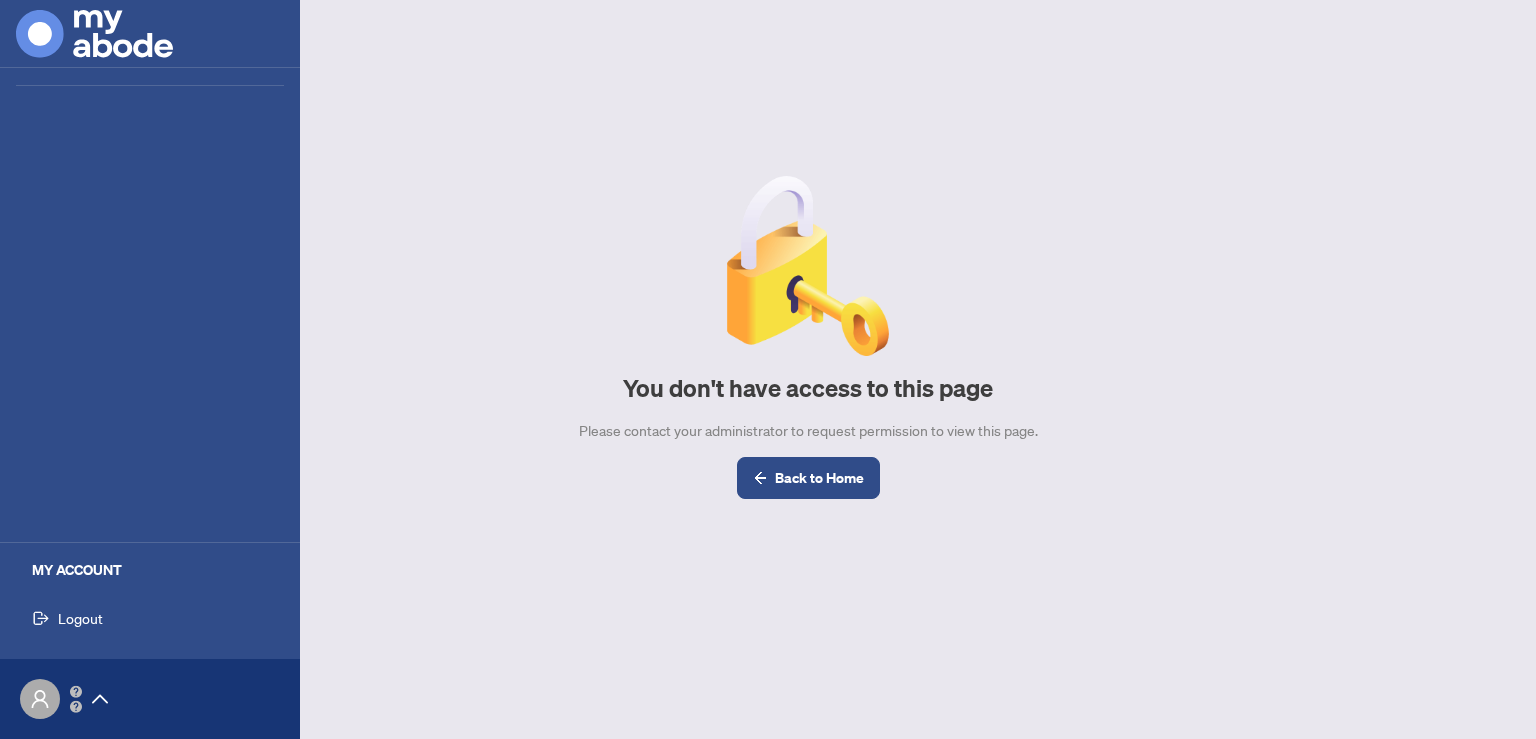 click on "Logout" at bounding box center [80, 618] 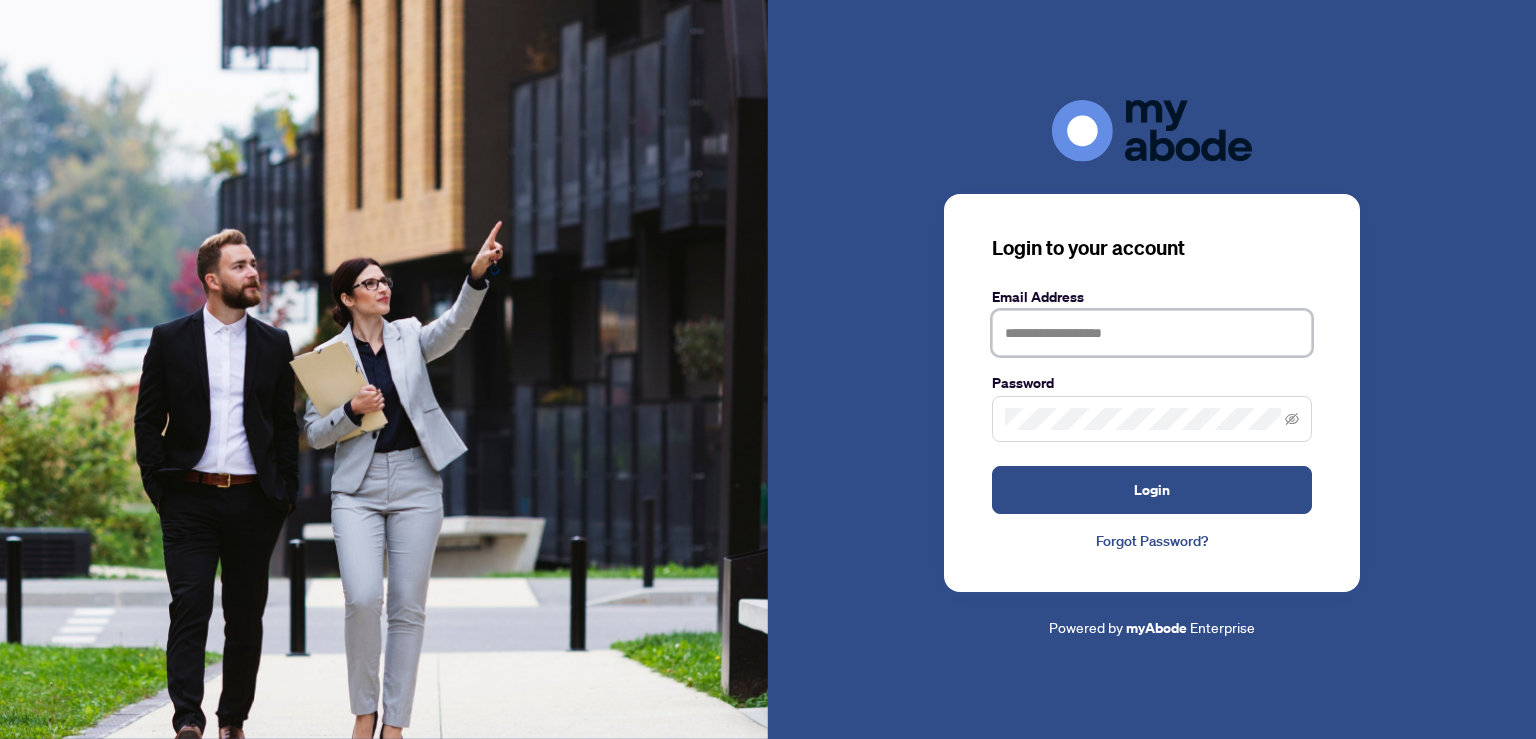 click at bounding box center [1152, 333] 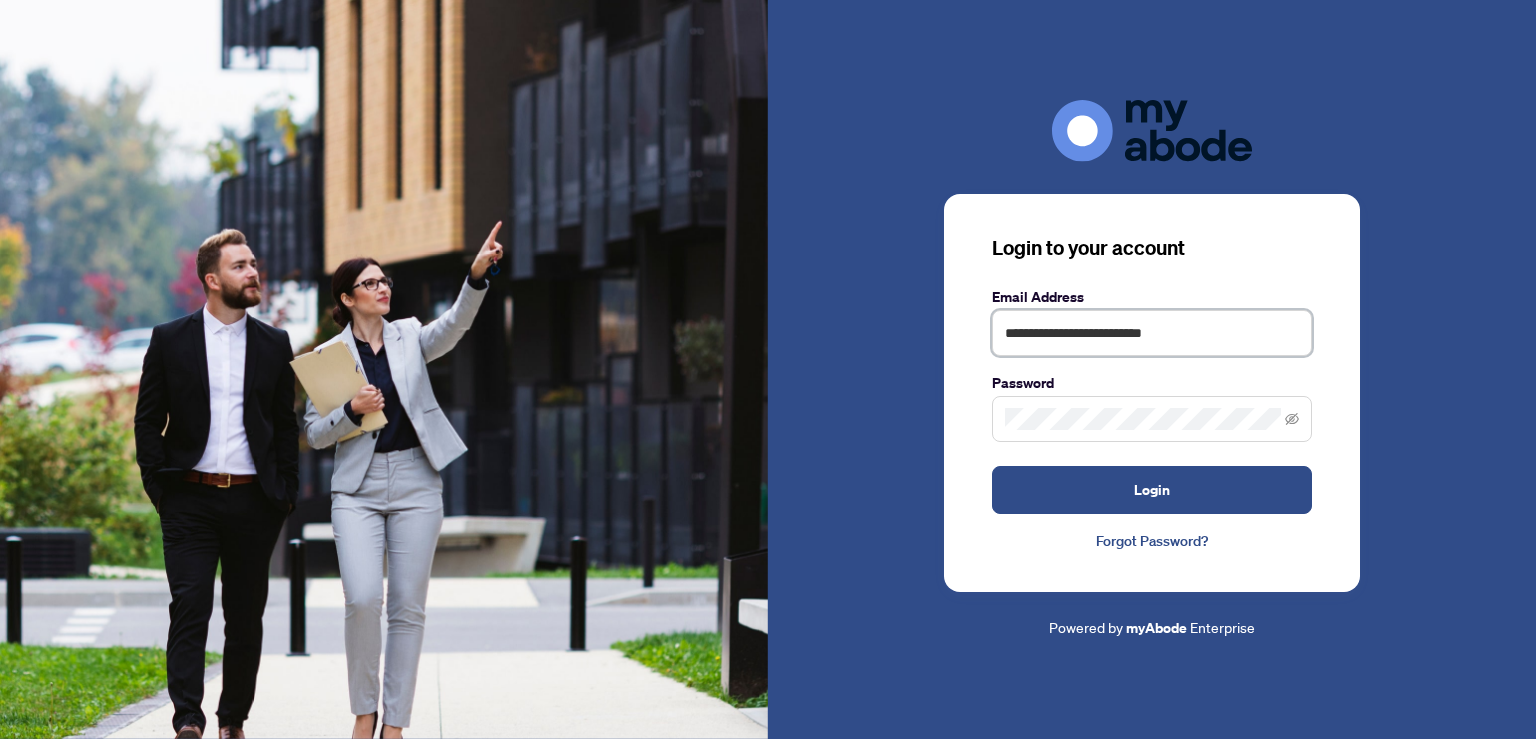 type on "**********" 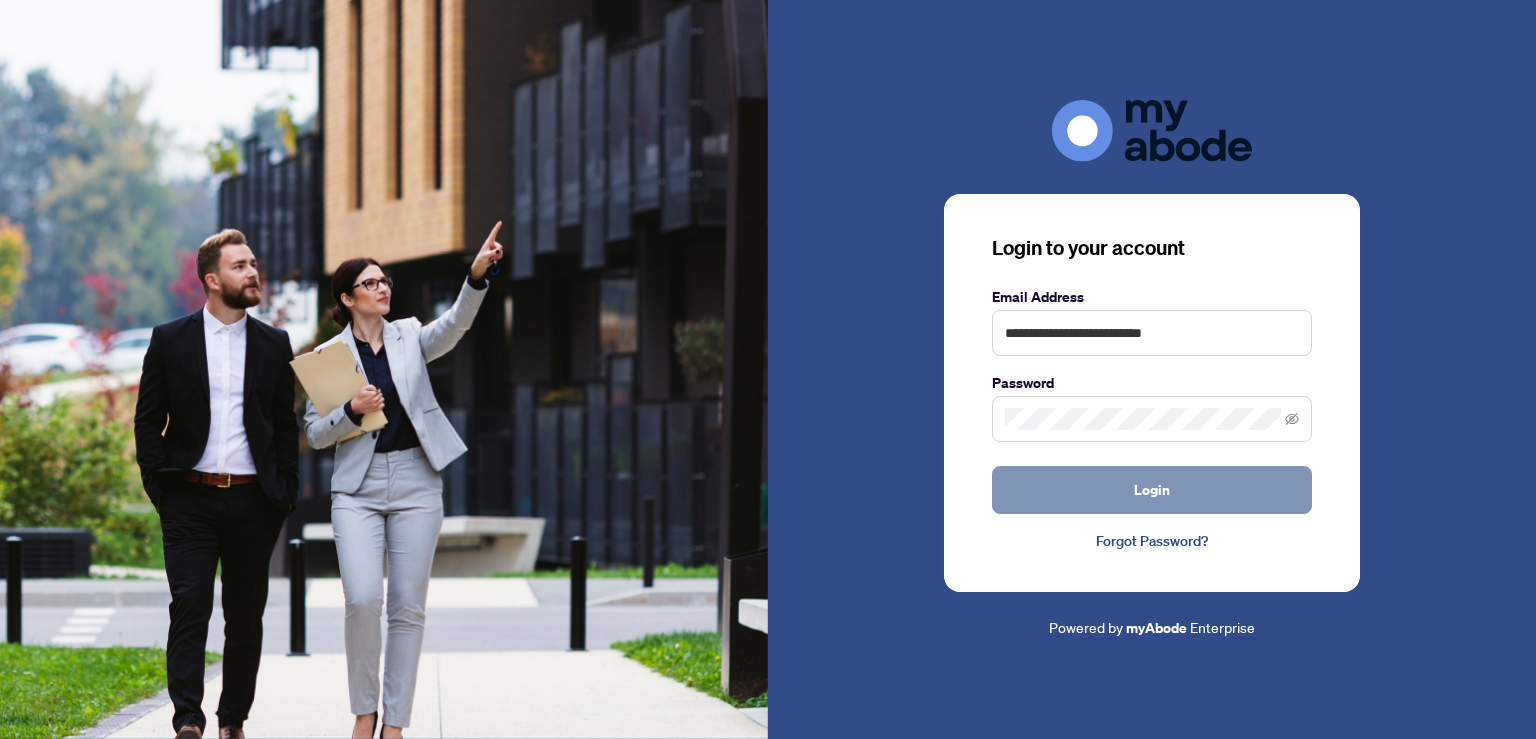 click on "Login" at bounding box center [1152, 490] 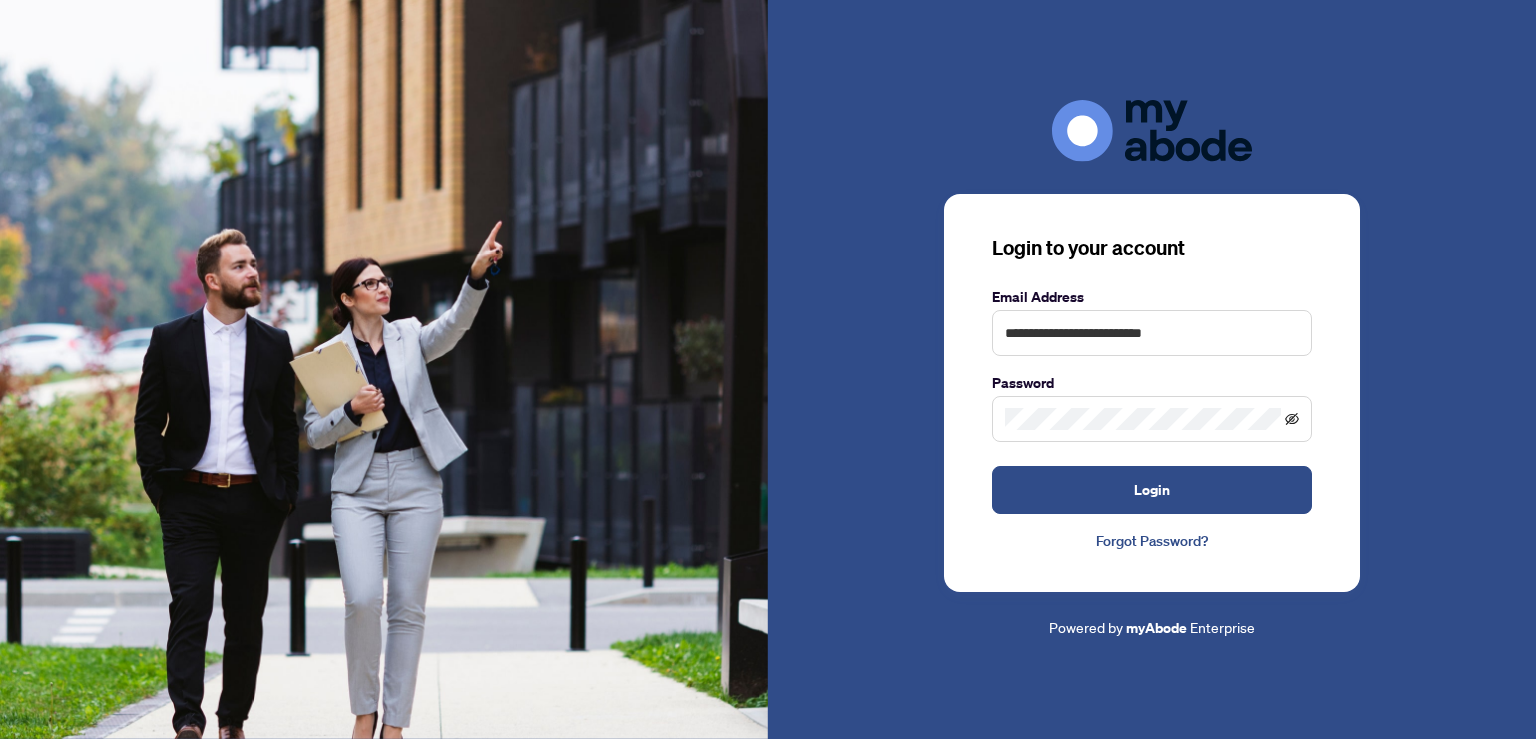 click 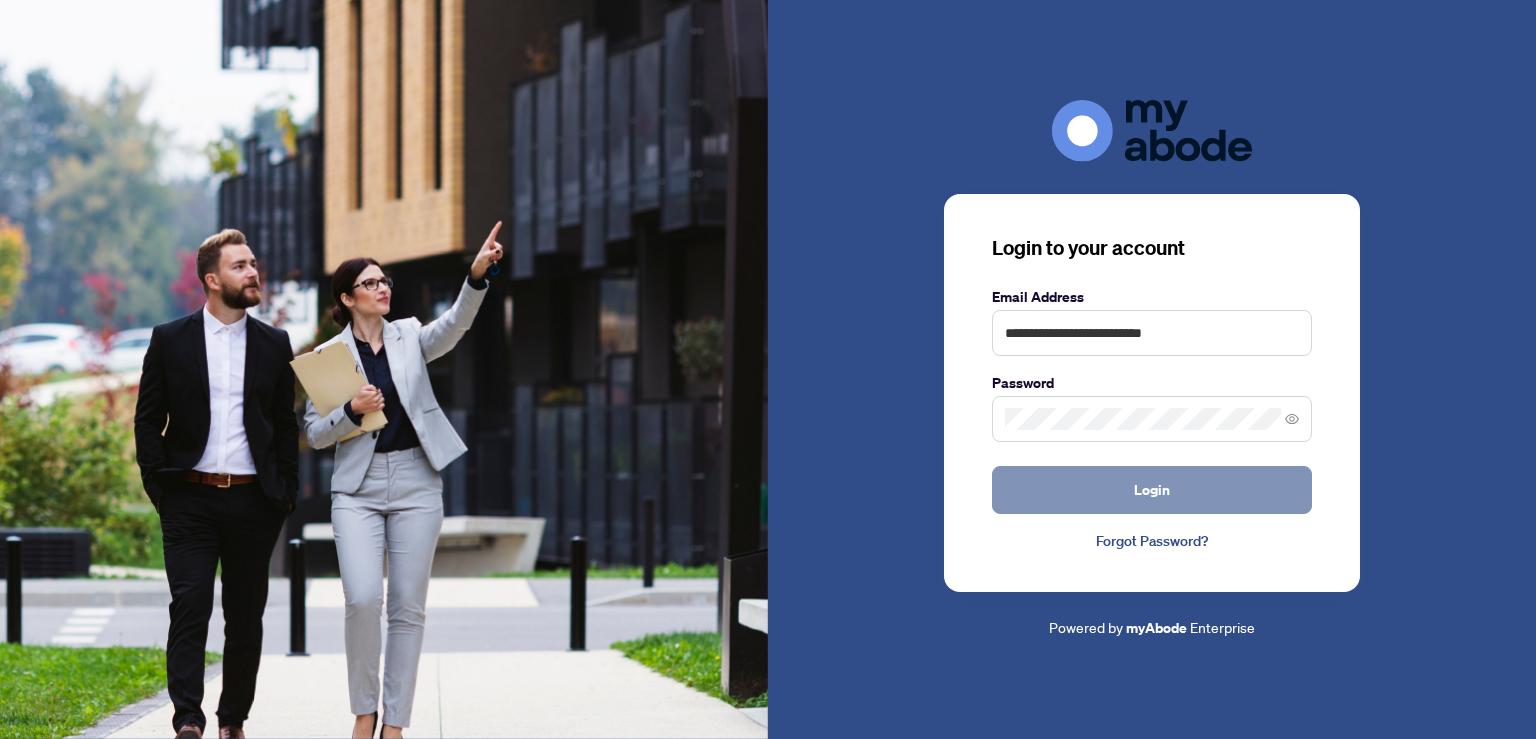 click on "Login" at bounding box center (1152, 490) 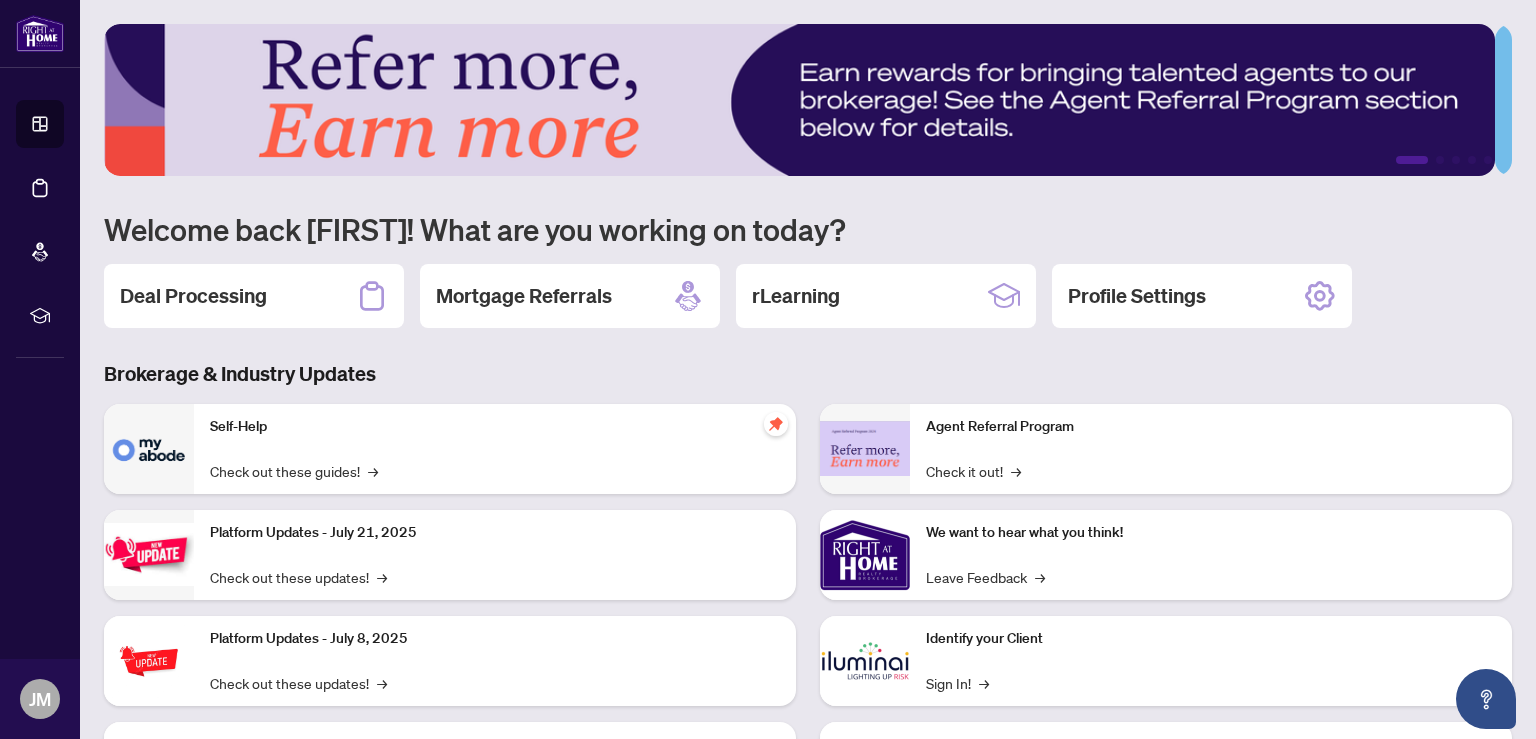 click on "1 2 3 4 5 Welcome back [FIRST]! What are you working on today? Deal Processing Mortgage Referrals rLearning Profile Settings Brokerage & Industry Updates Self-Help Check out these guides! → Platform Updates - July 21, 2025 Check out these updates! → Platform Updates - July 8, 2025 Check out these updates! → Platform Updates - June 23, 2025 Check out these updates! → Agent Referral Program Check it out! → We want to hear what you think! Leave Feedback → Identify your Client Sign In! → Sail Away With 8Twelve Check it Out! →" at bounding box center (808, 433) 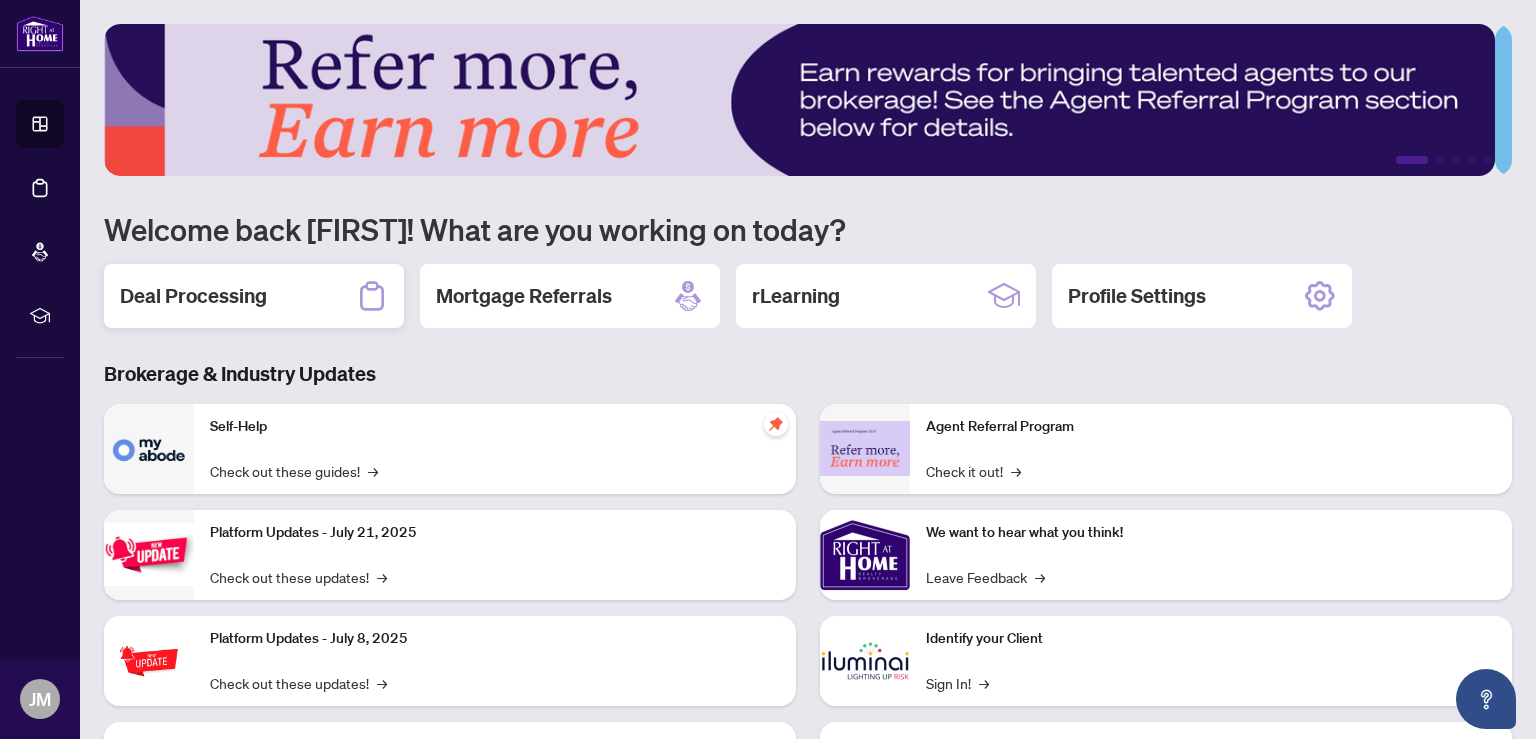 click on "Deal Processing" at bounding box center (193, 296) 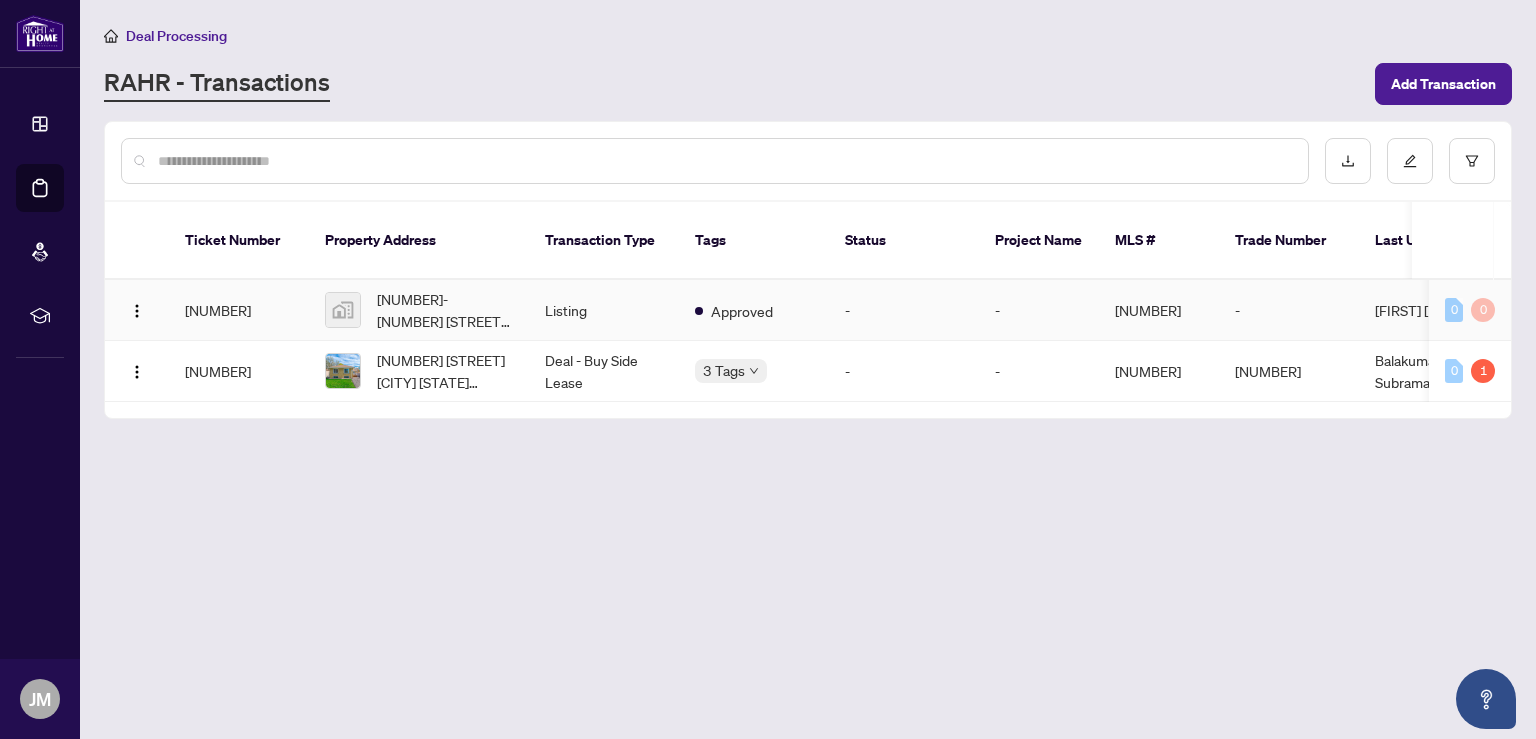 click on "Listing" at bounding box center (604, 310) 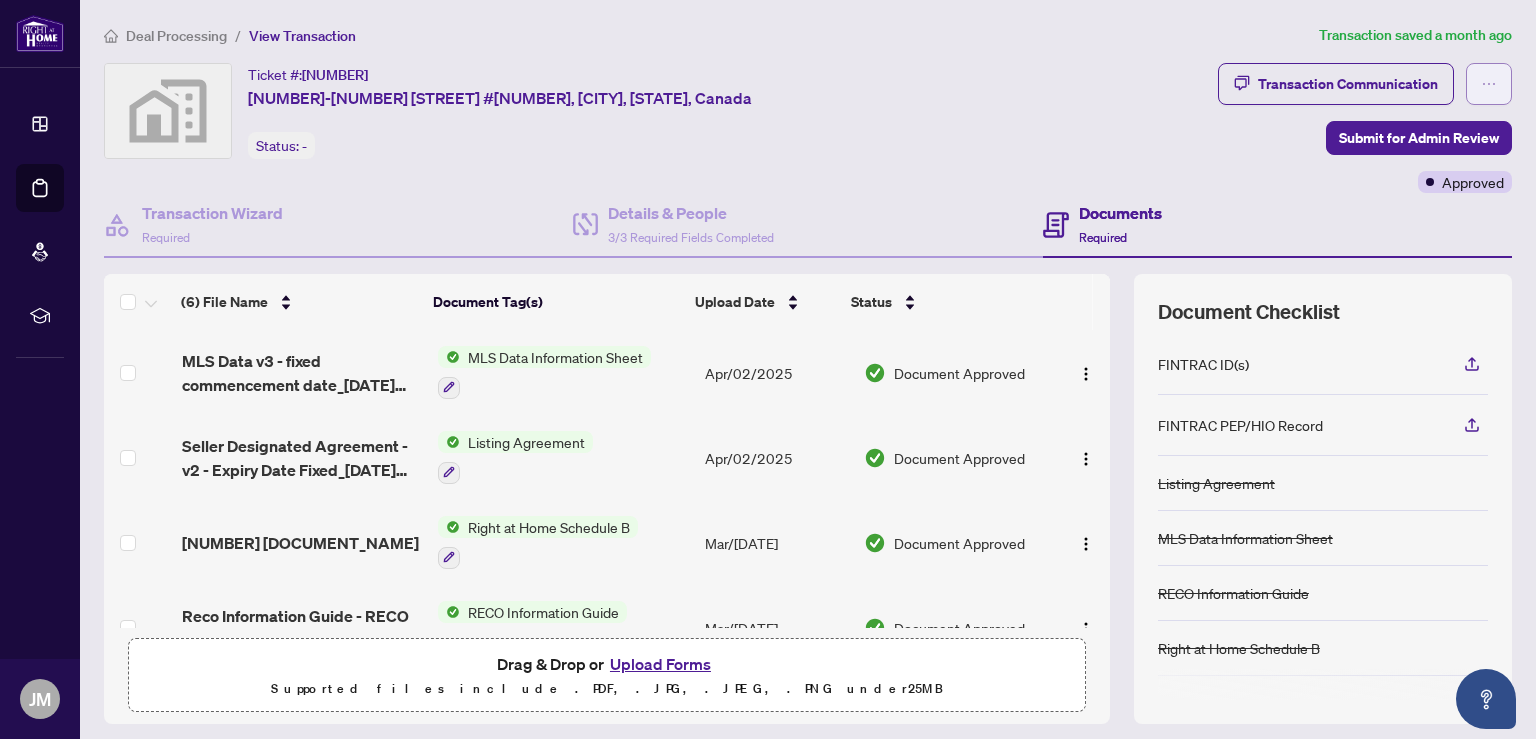 click 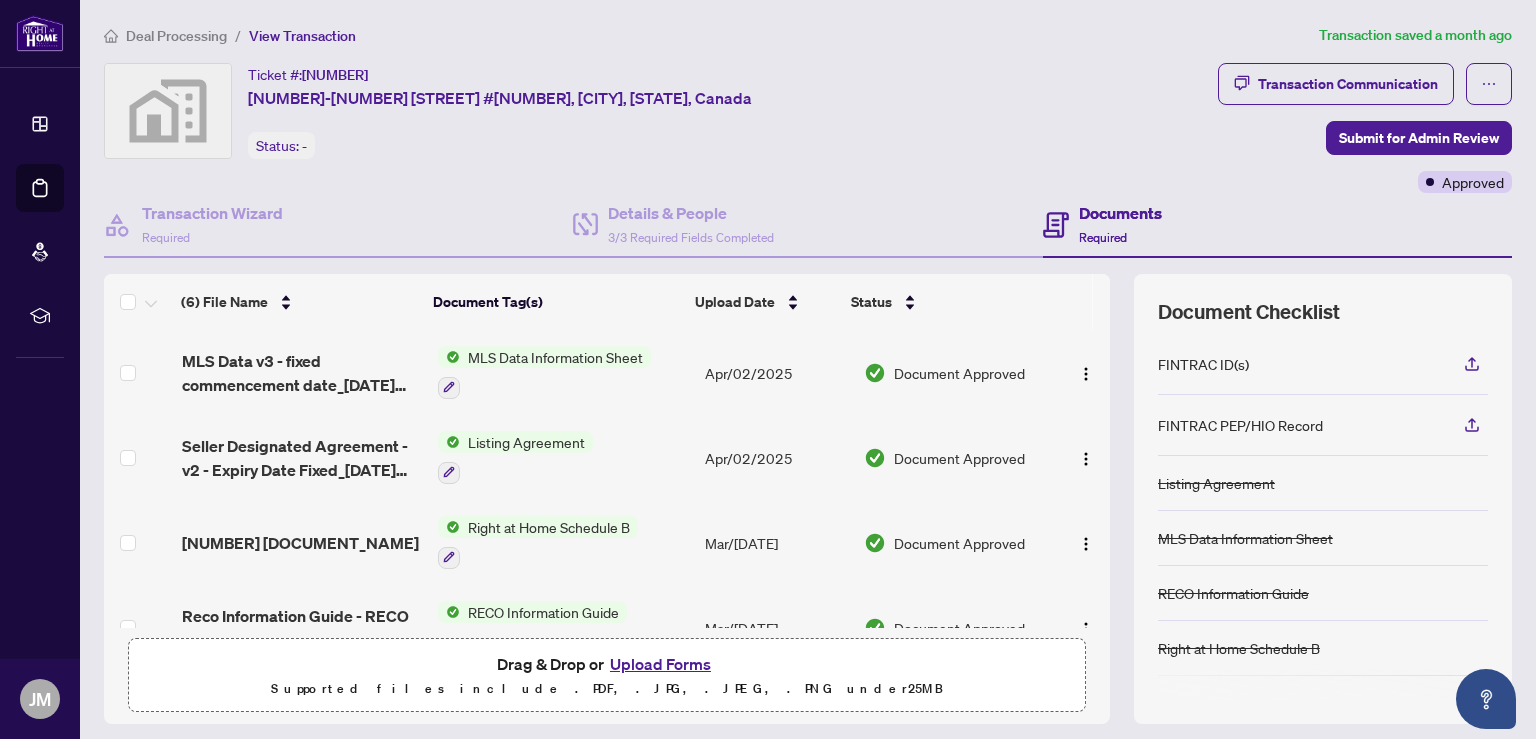 click on "Transaction Communication Submit for Admin Review Approved" at bounding box center (1365, 128) 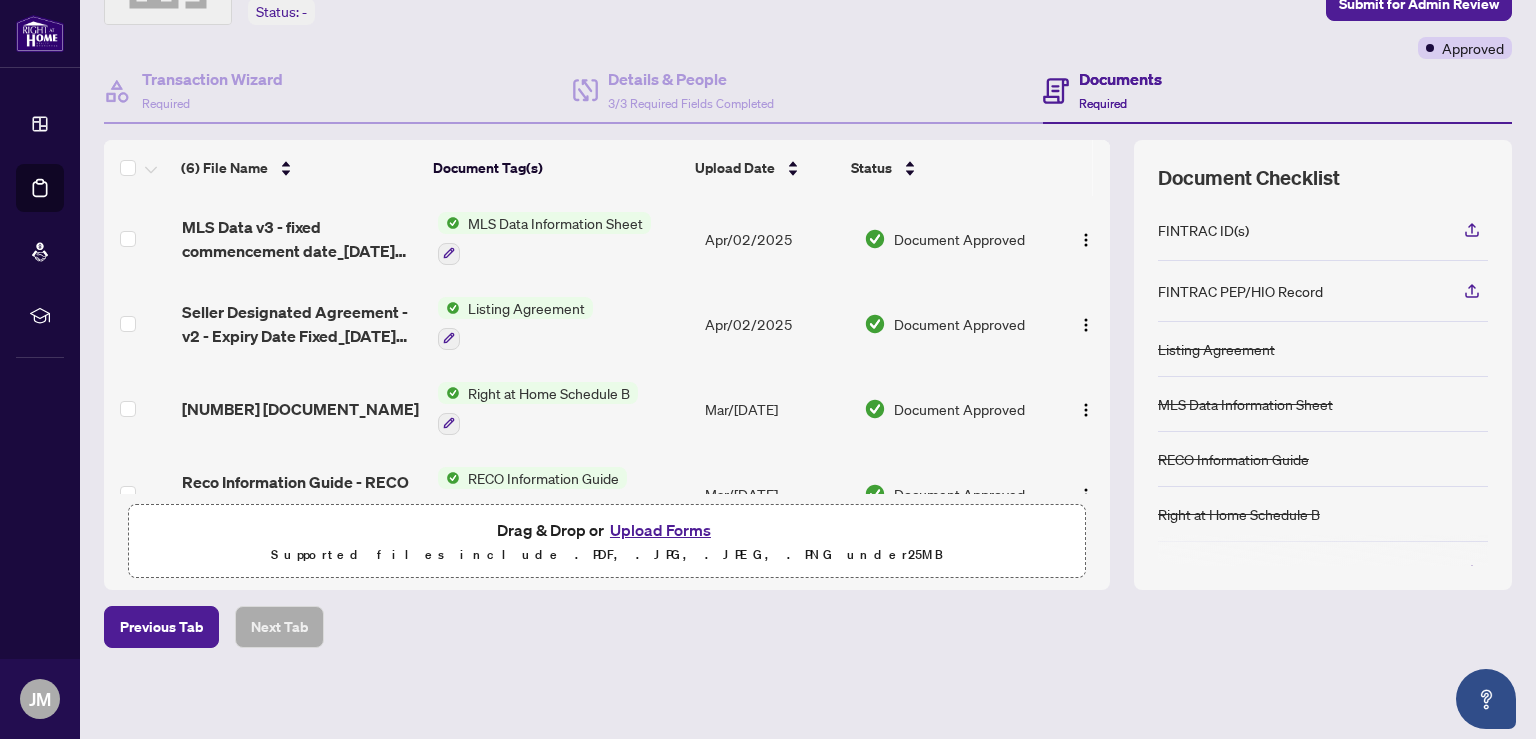 scroll, scrollTop: 0, scrollLeft: 0, axis: both 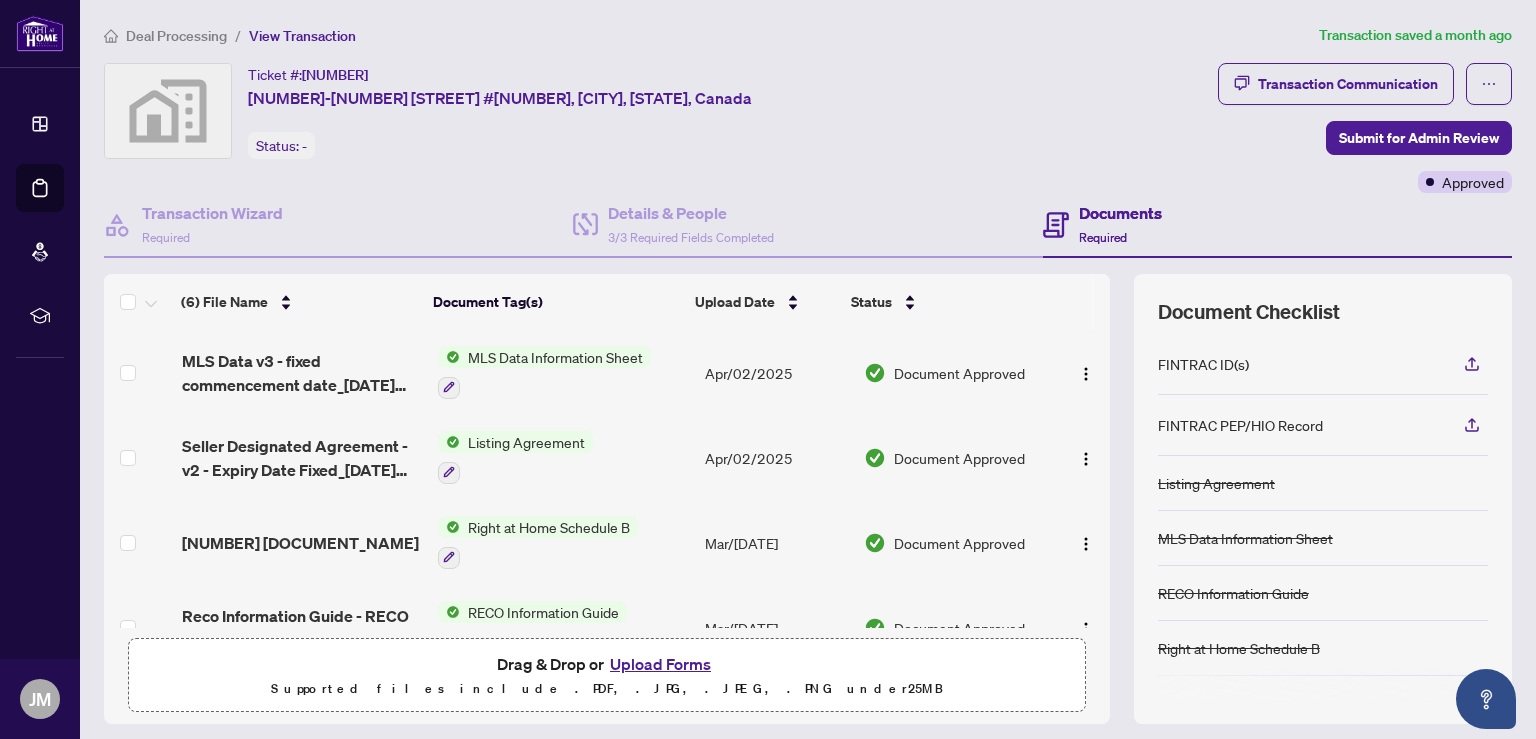 click on "Upload Forms" at bounding box center [660, 664] 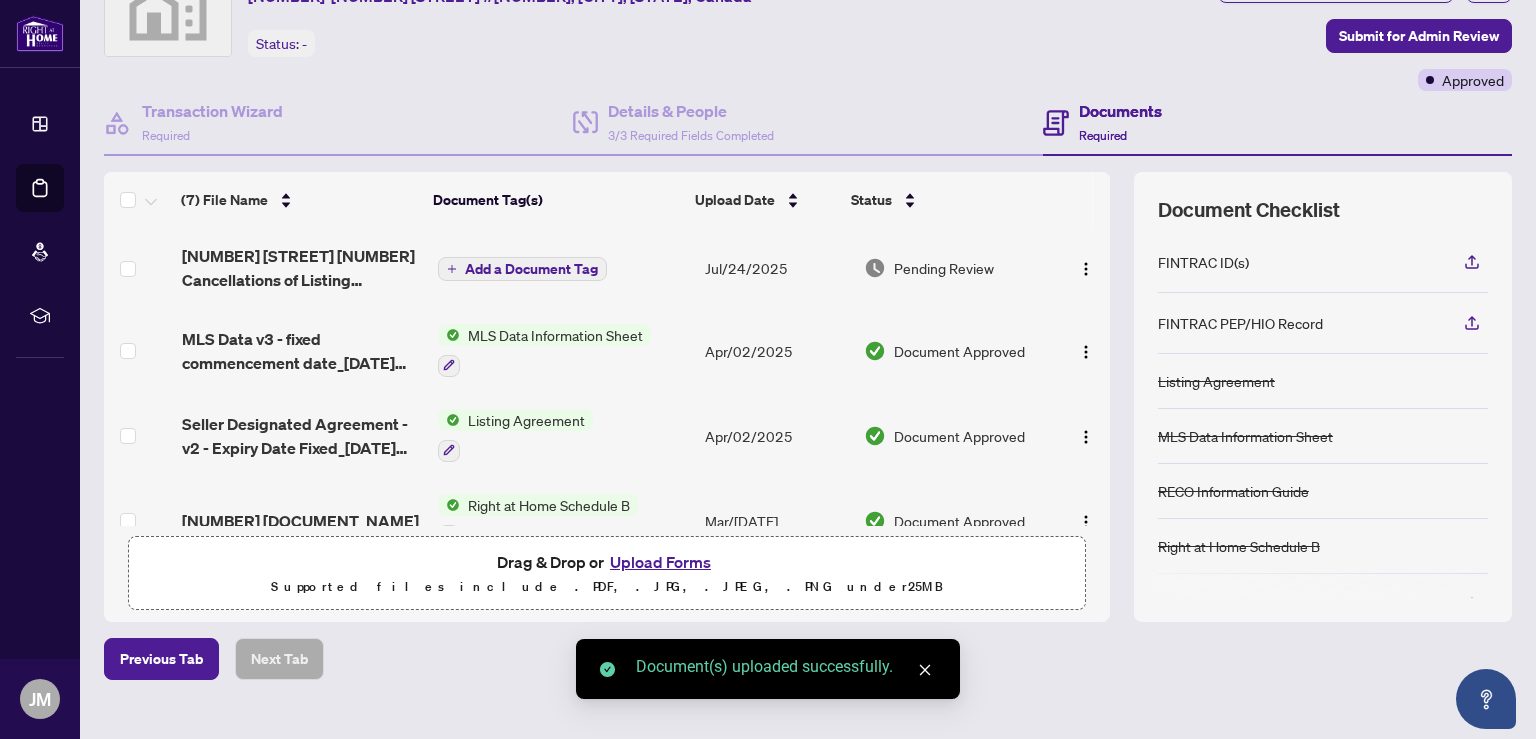 scroll, scrollTop: 134, scrollLeft: 0, axis: vertical 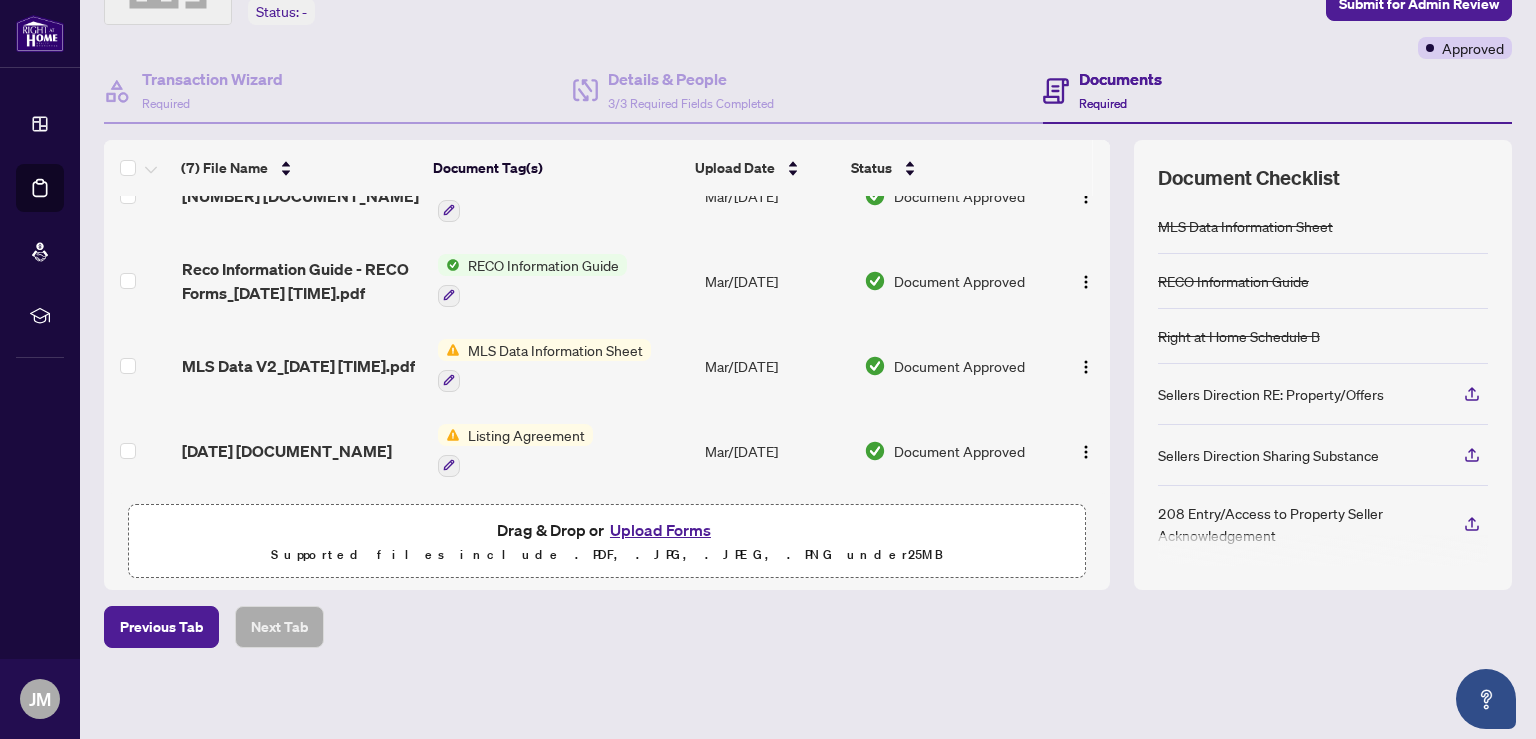 click on "Upload Forms" at bounding box center [660, 530] 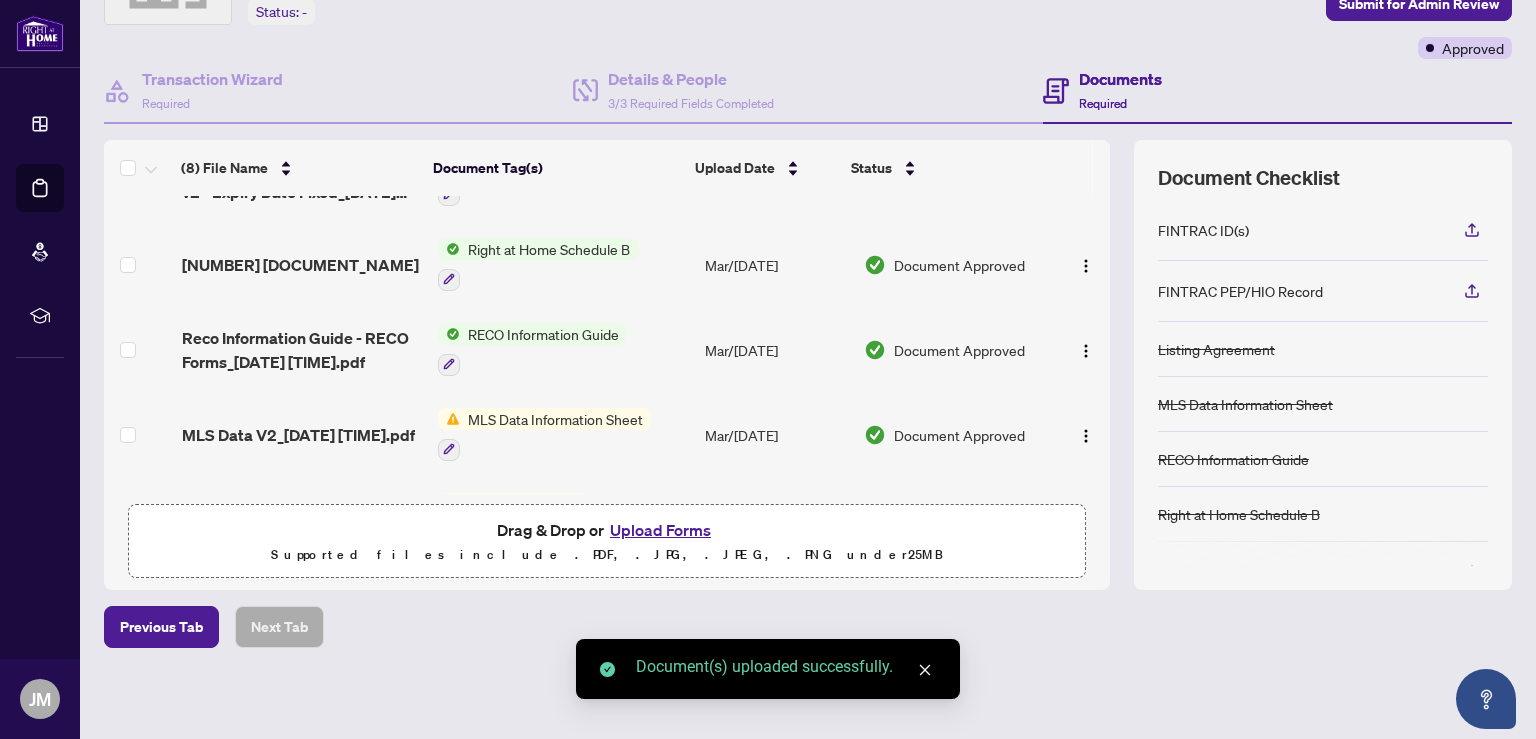 scroll, scrollTop: 384, scrollLeft: 0, axis: vertical 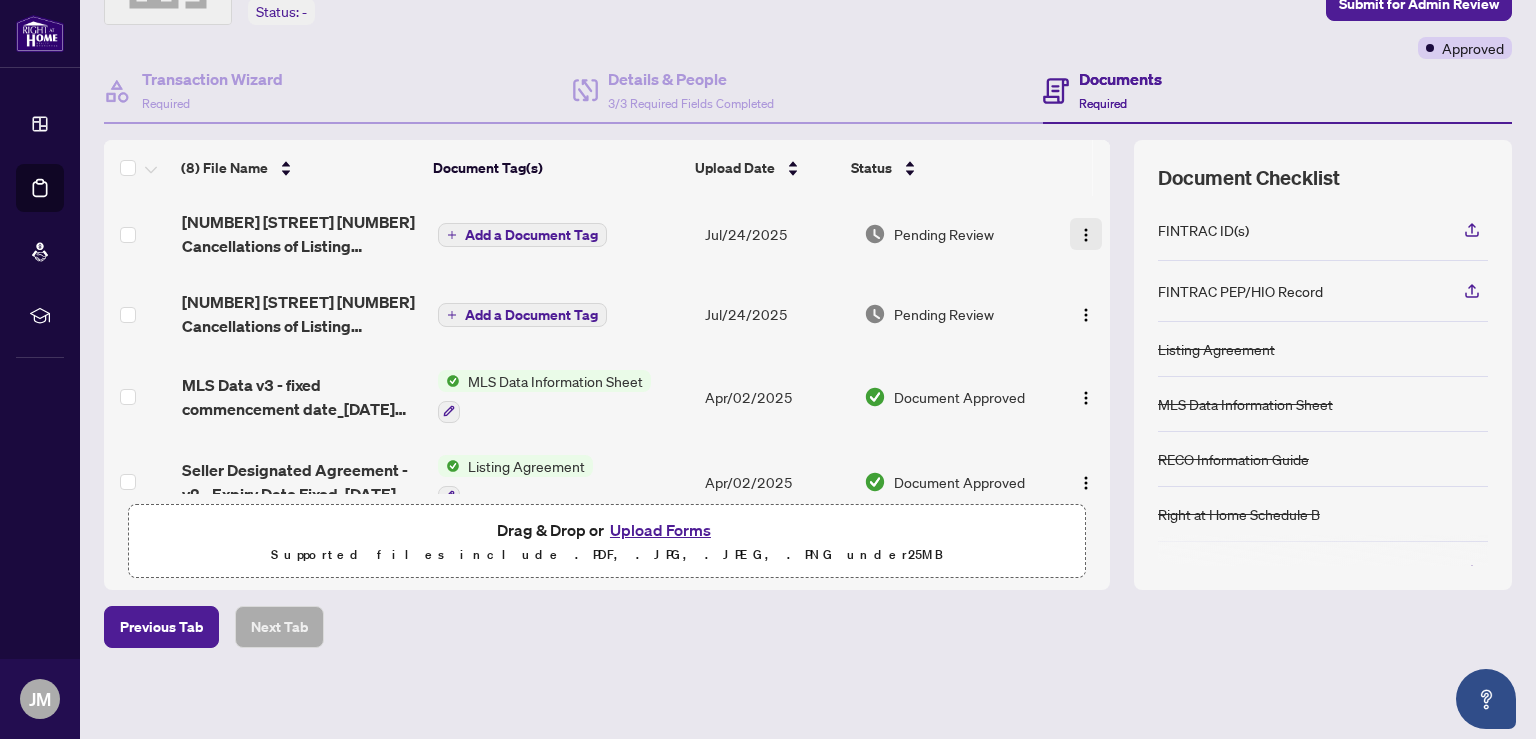 click at bounding box center [1086, 235] 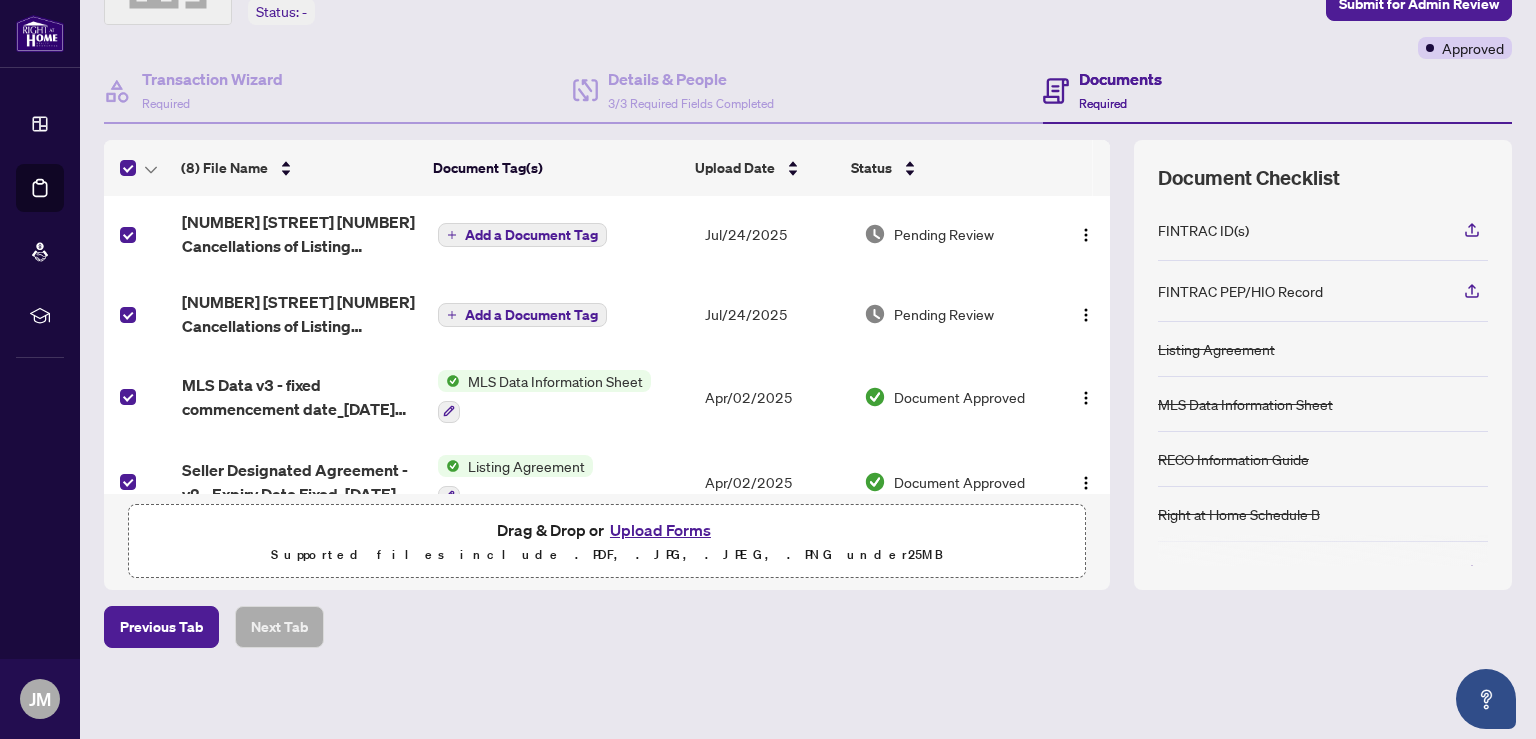 click at bounding box center (128, 168) 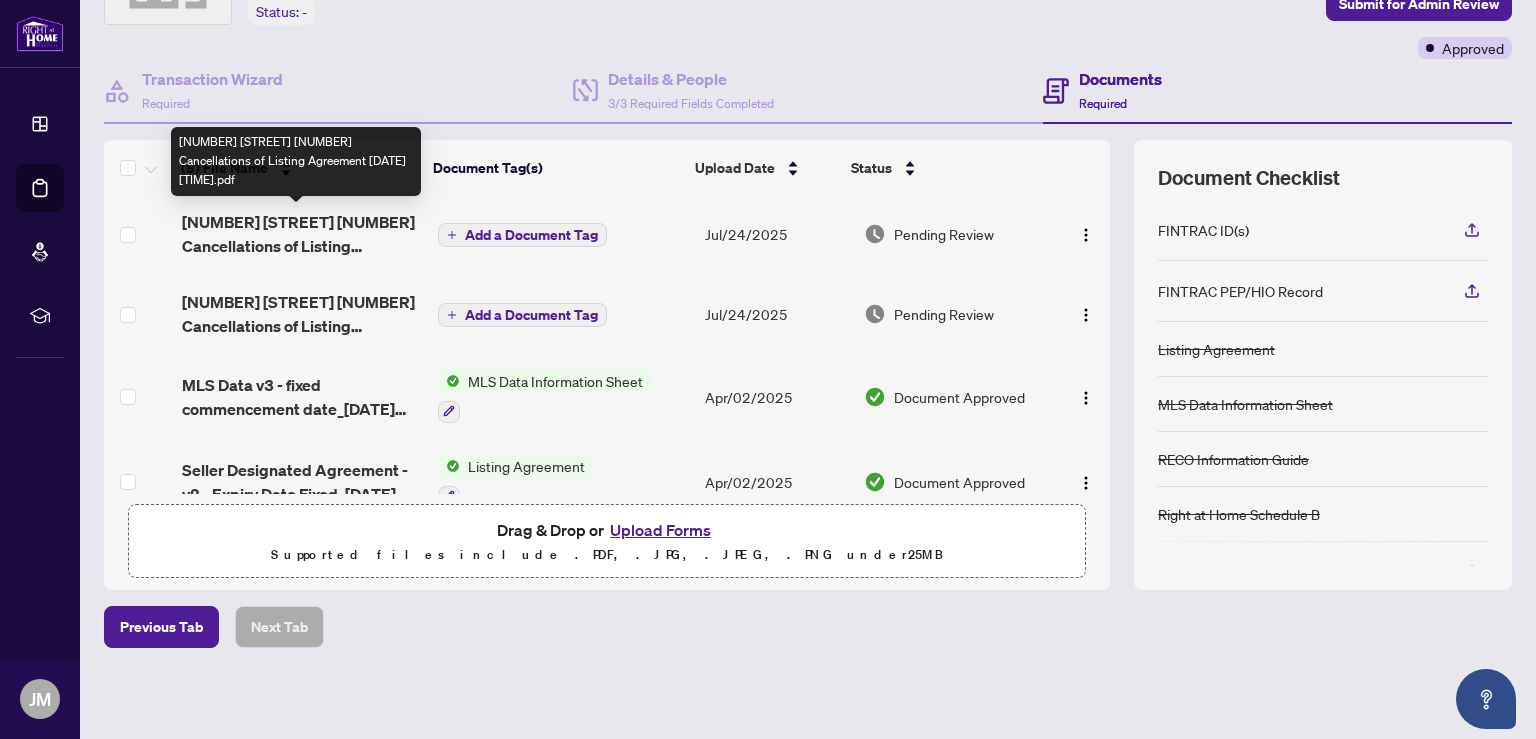 click on "[NUMBER] [STREET] [NUMBER] Cancellations of Listing Agreement [DATE] [TIME].pdf" at bounding box center (302, 234) 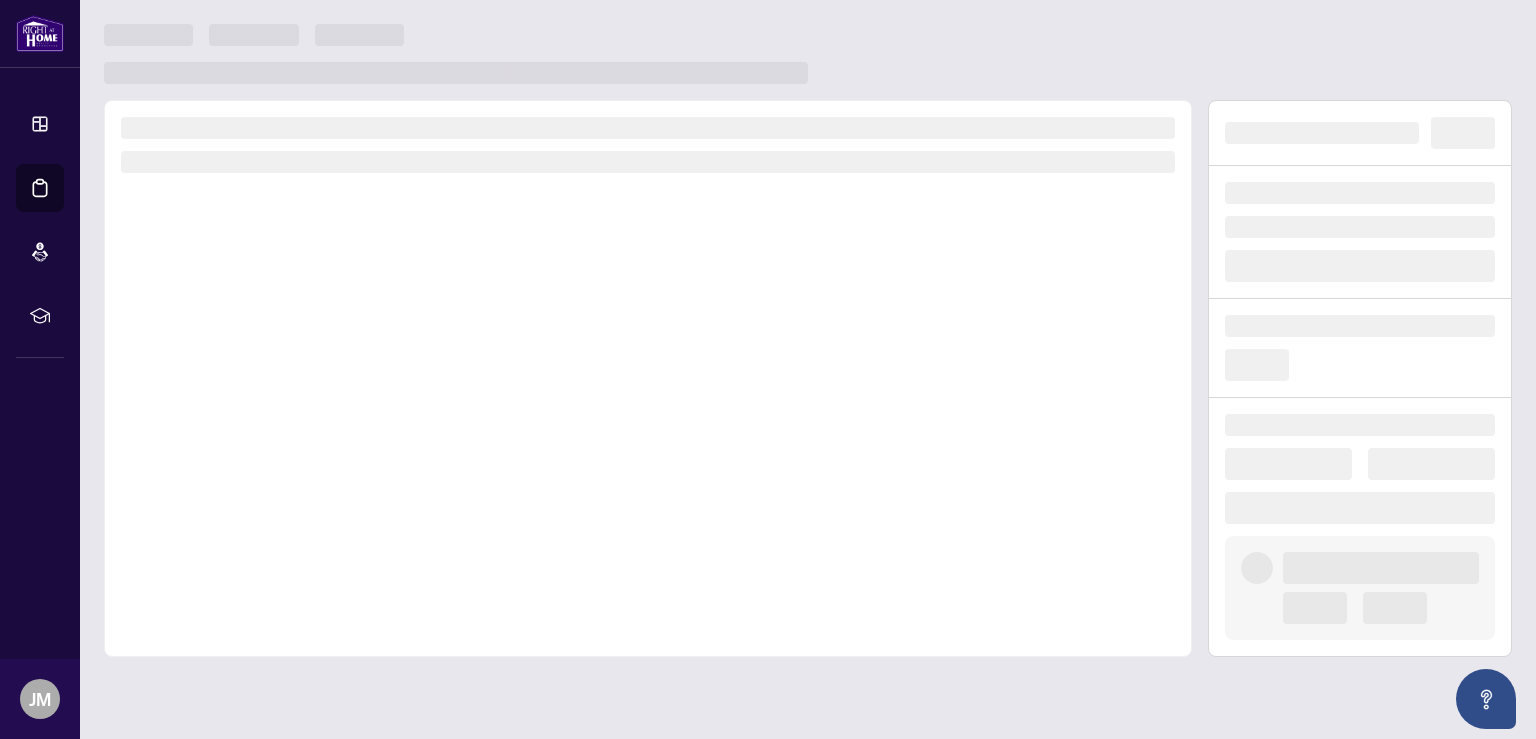 scroll, scrollTop: 0, scrollLeft: 0, axis: both 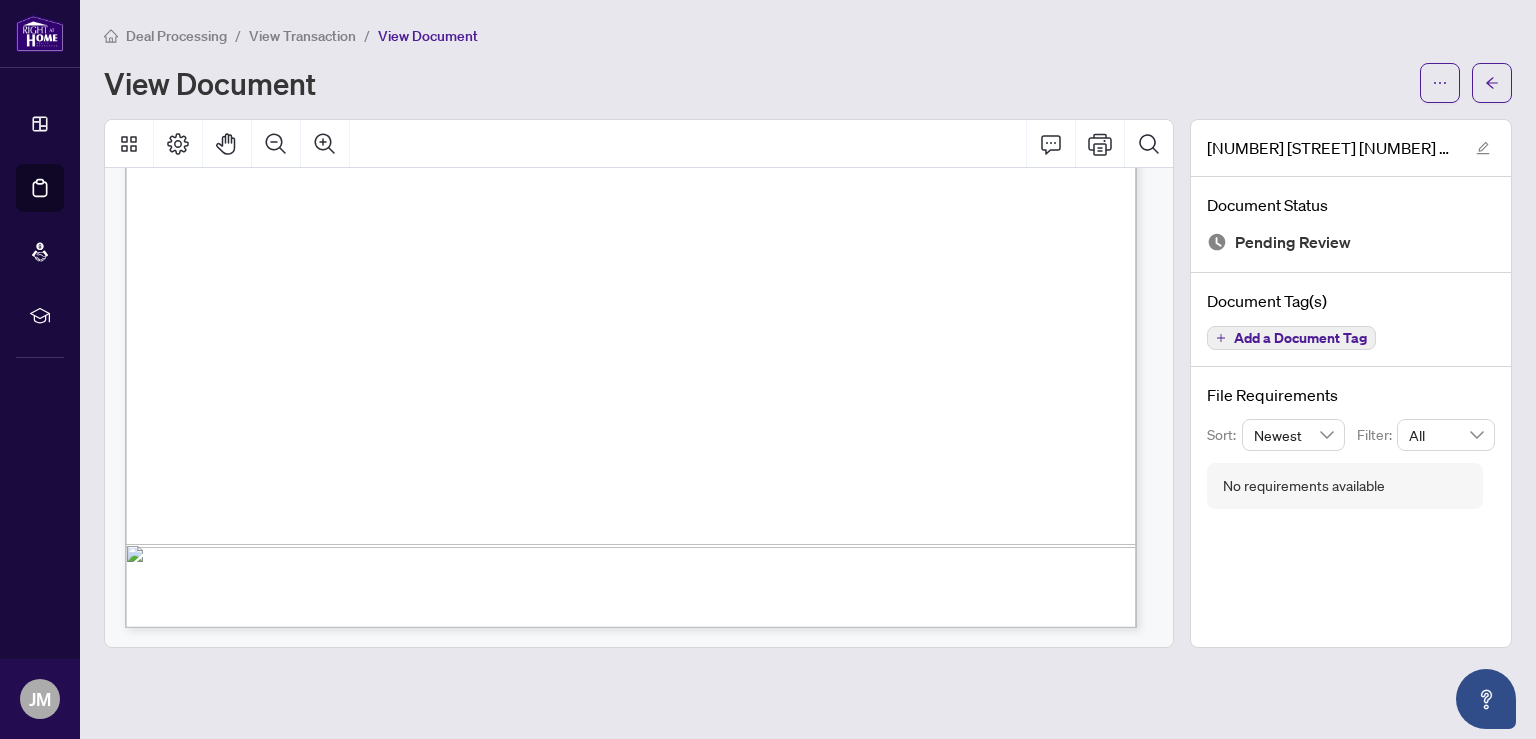 click on "Deal Processing / View Transaction / View Document" at bounding box center [808, 35] 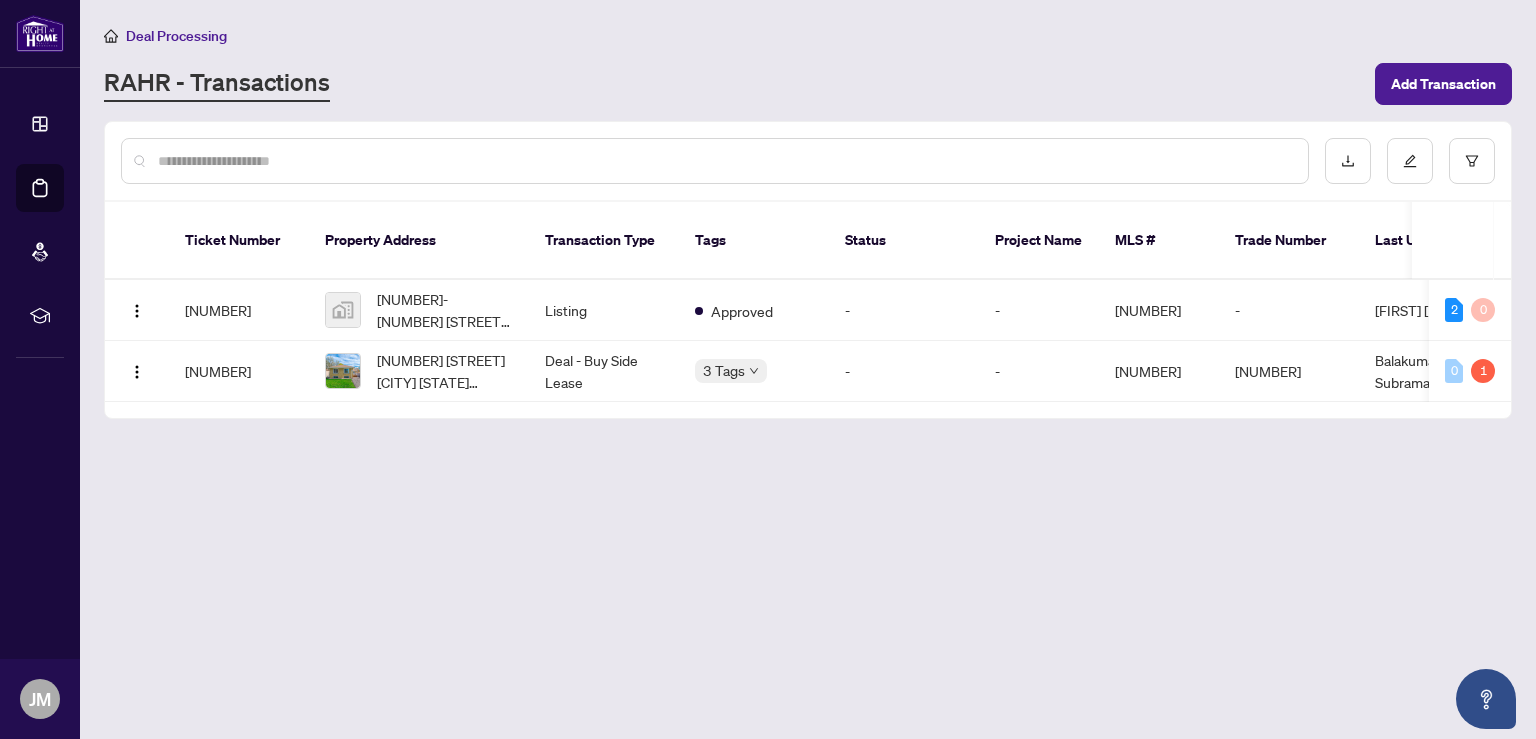 scroll, scrollTop: 0, scrollLeft: 38, axis: horizontal 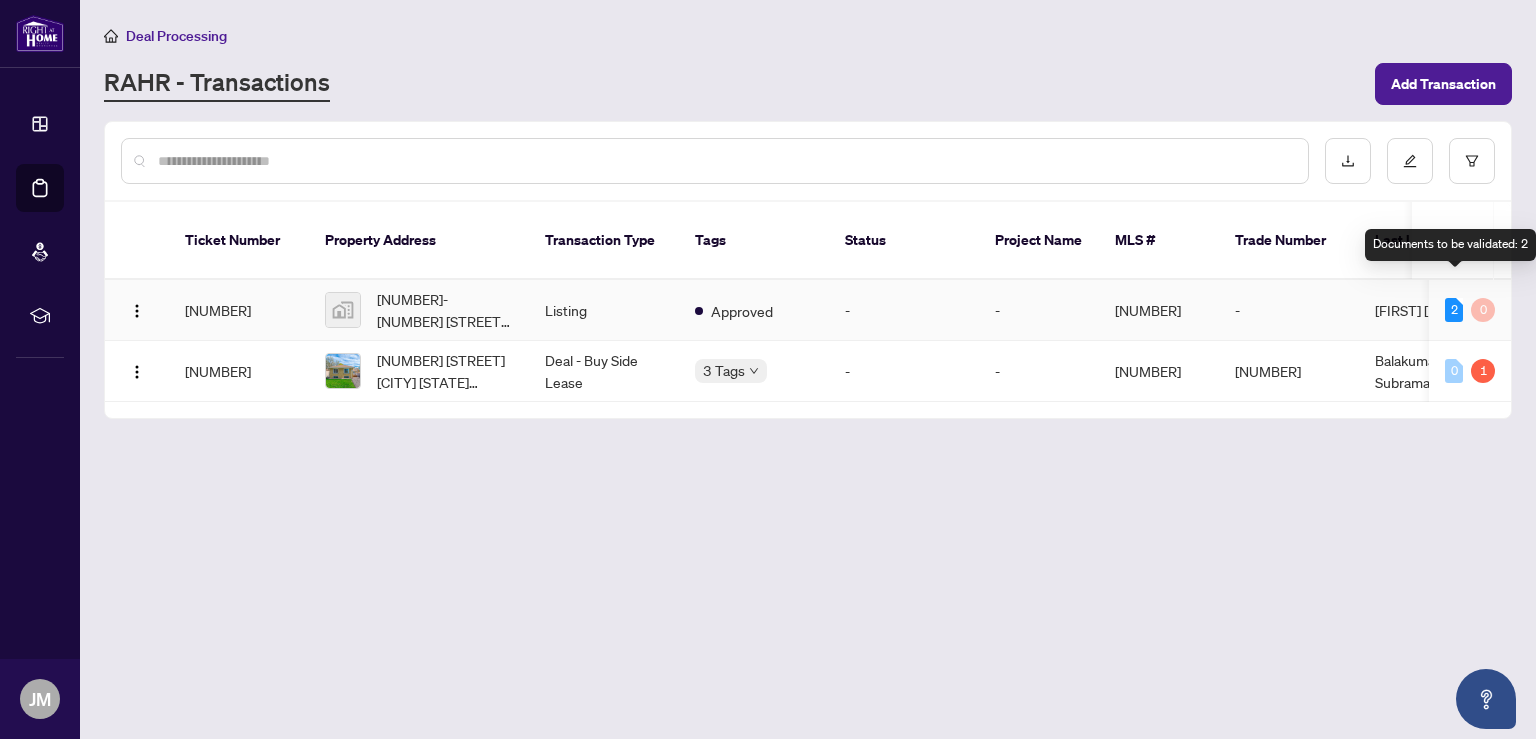 click on "2" at bounding box center (1454, 310) 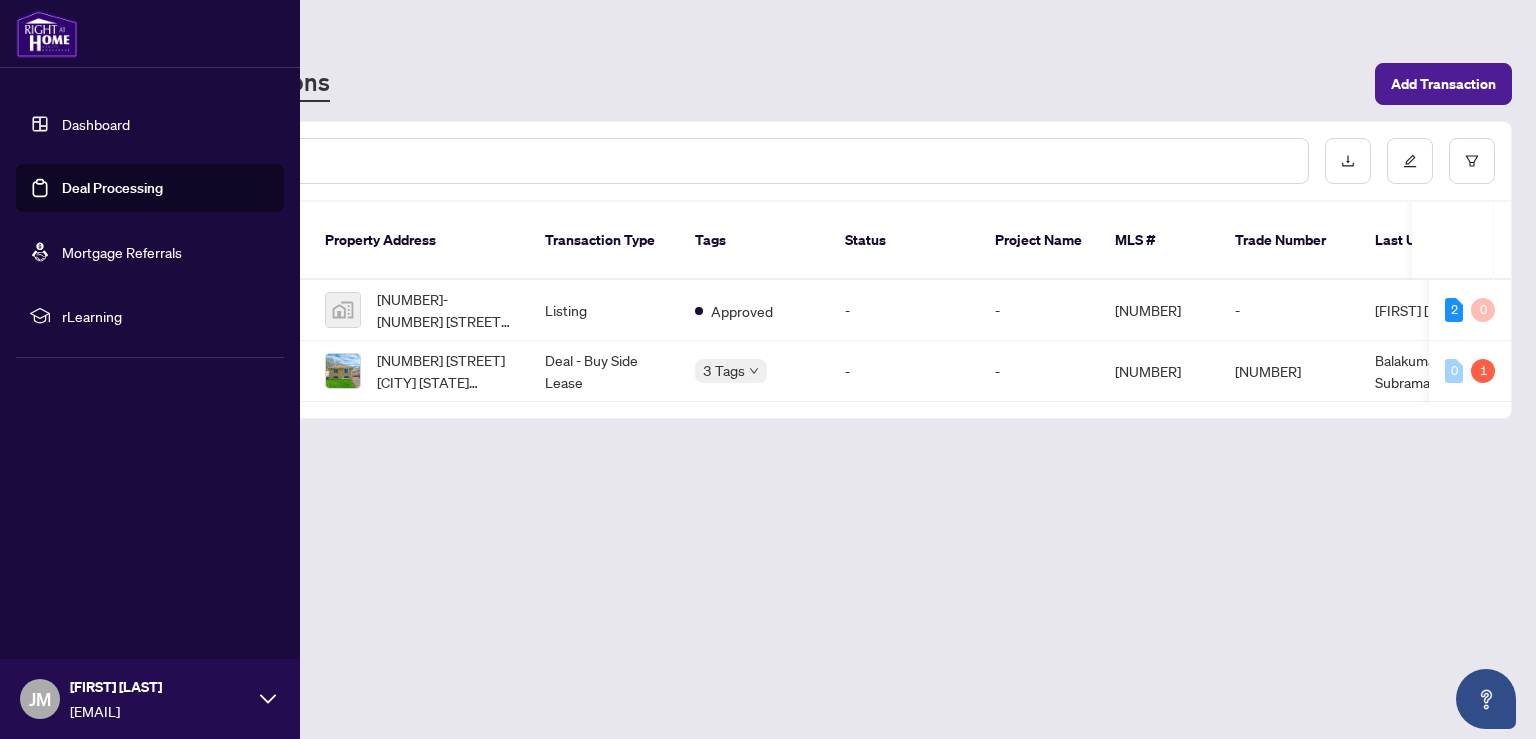 click on "Dashboard" at bounding box center (96, 124) 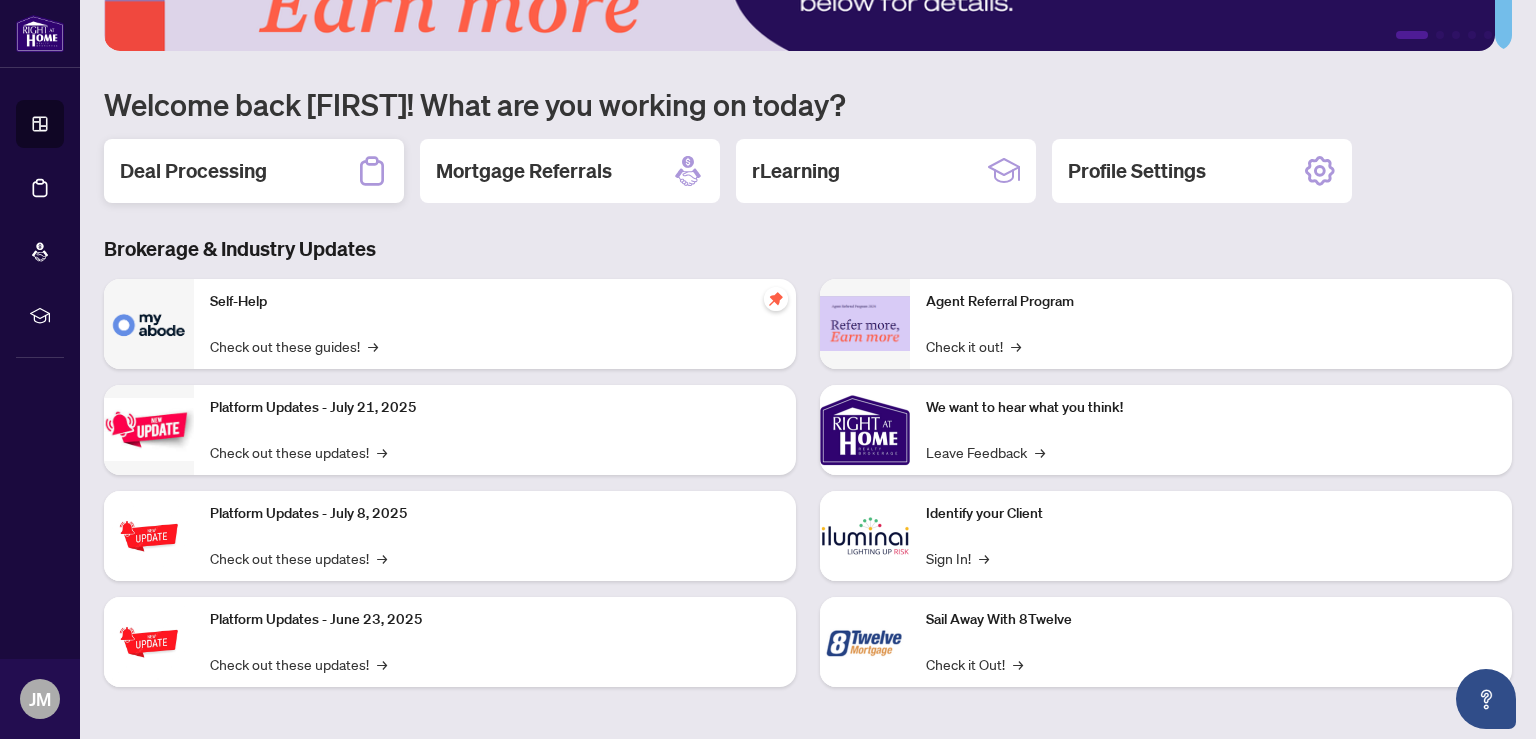 click on "Deal Processing" at bounding box center (254, 171) 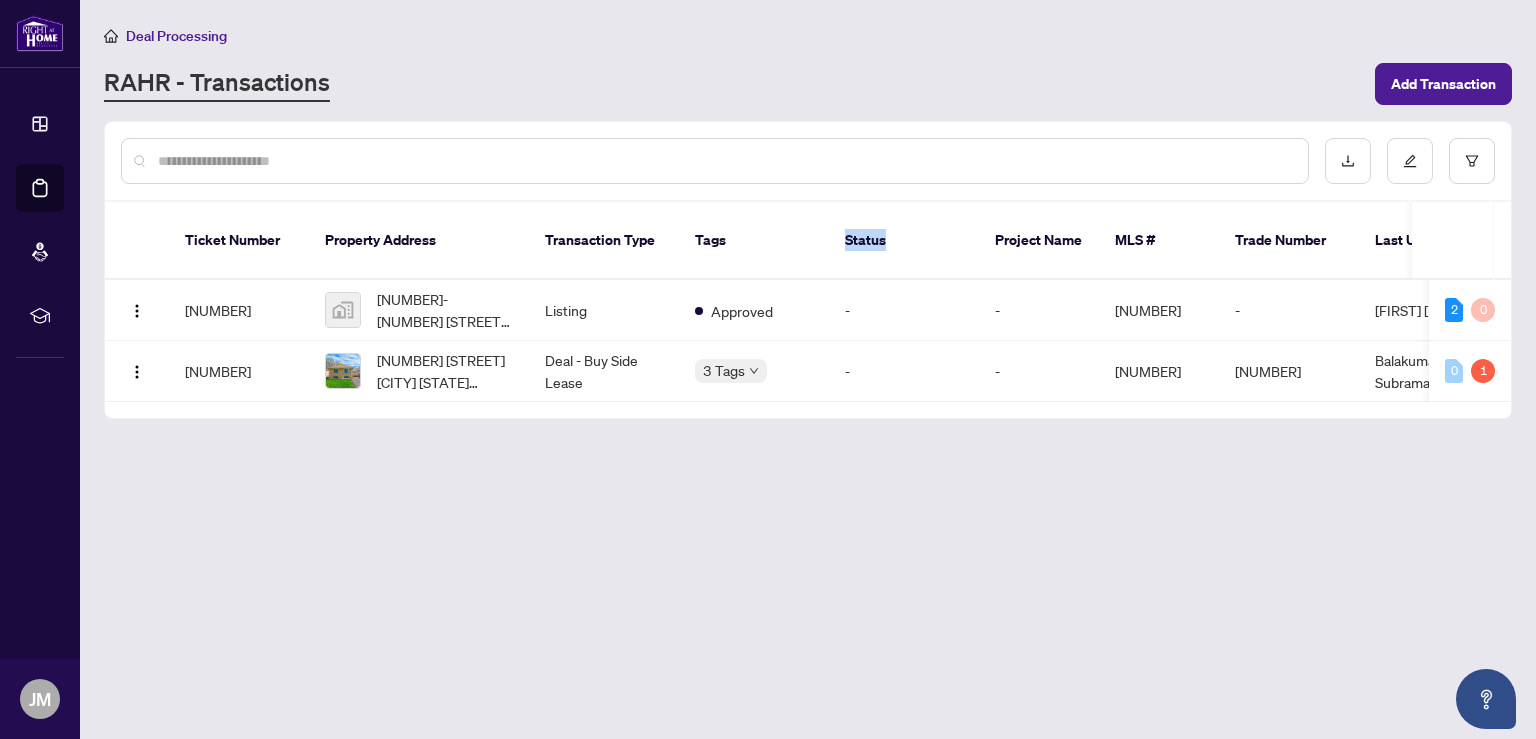 drag, startPoint x: 929, startPoint y: 202, endPoint x: 808, endPoint y: 218, distance: 122.05327 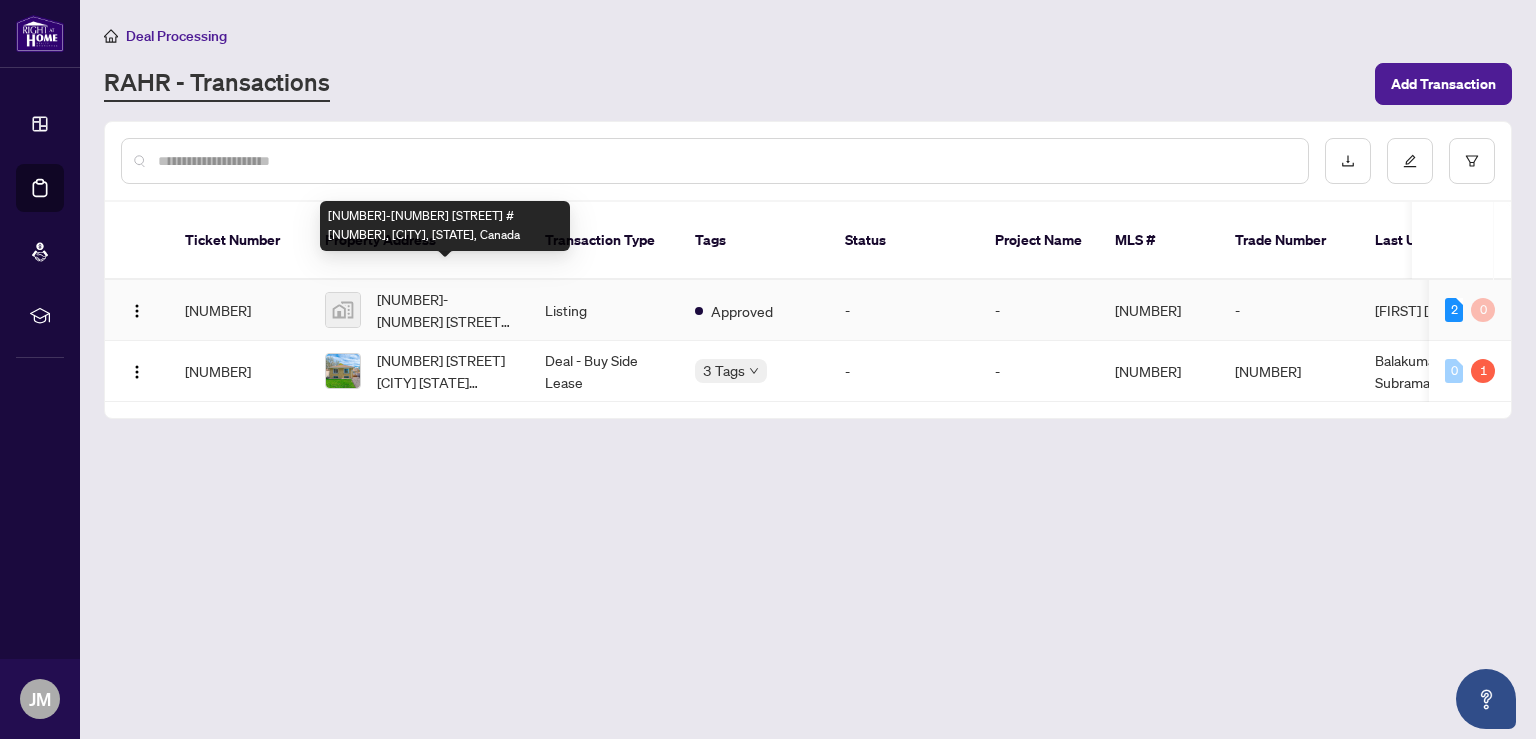 click on "[NUMBER]-[NUMBER] [STREET] #[NUMBER], [CITY], [STATE], Canada" at bounding box center [445, 310] 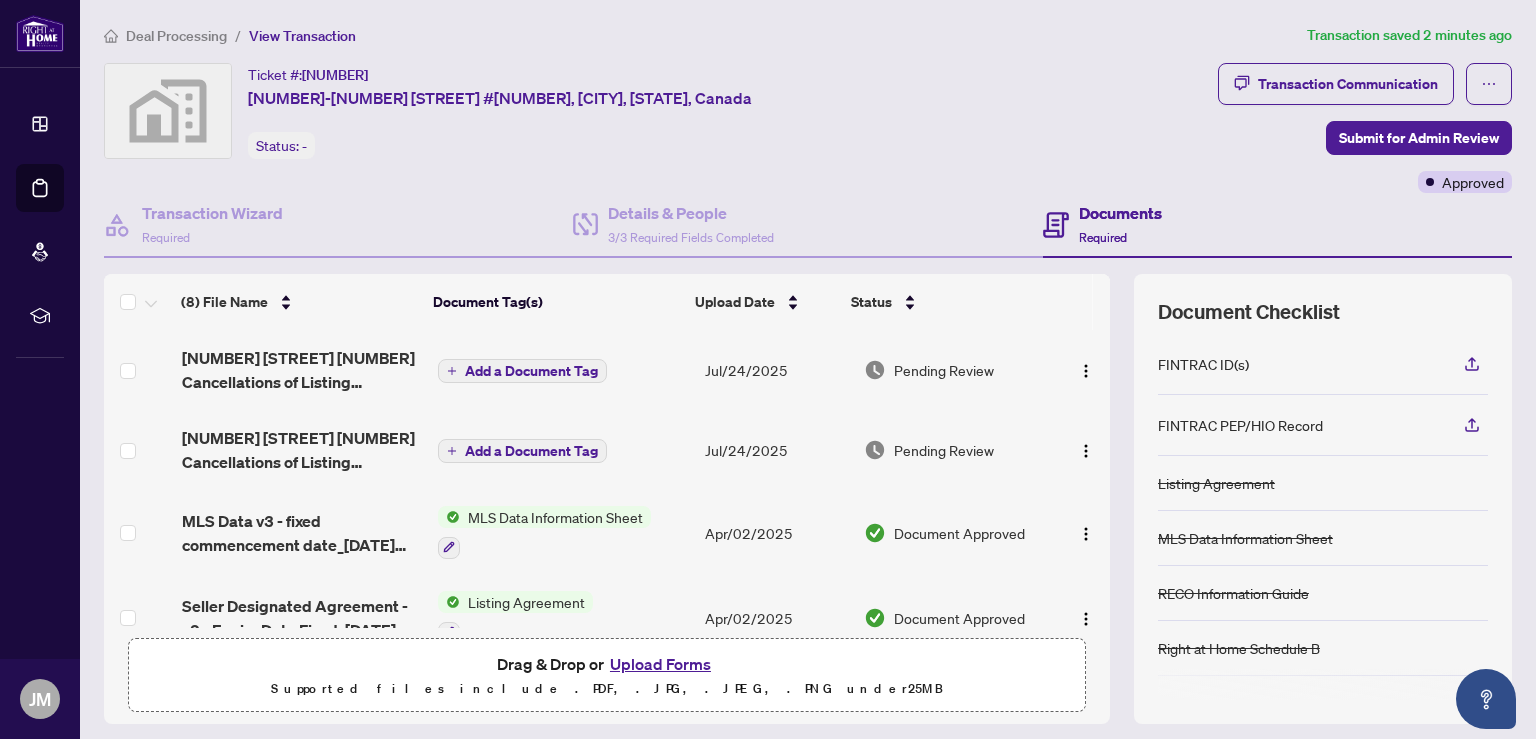 click on "Documents" at bounding box center (1120, 213) 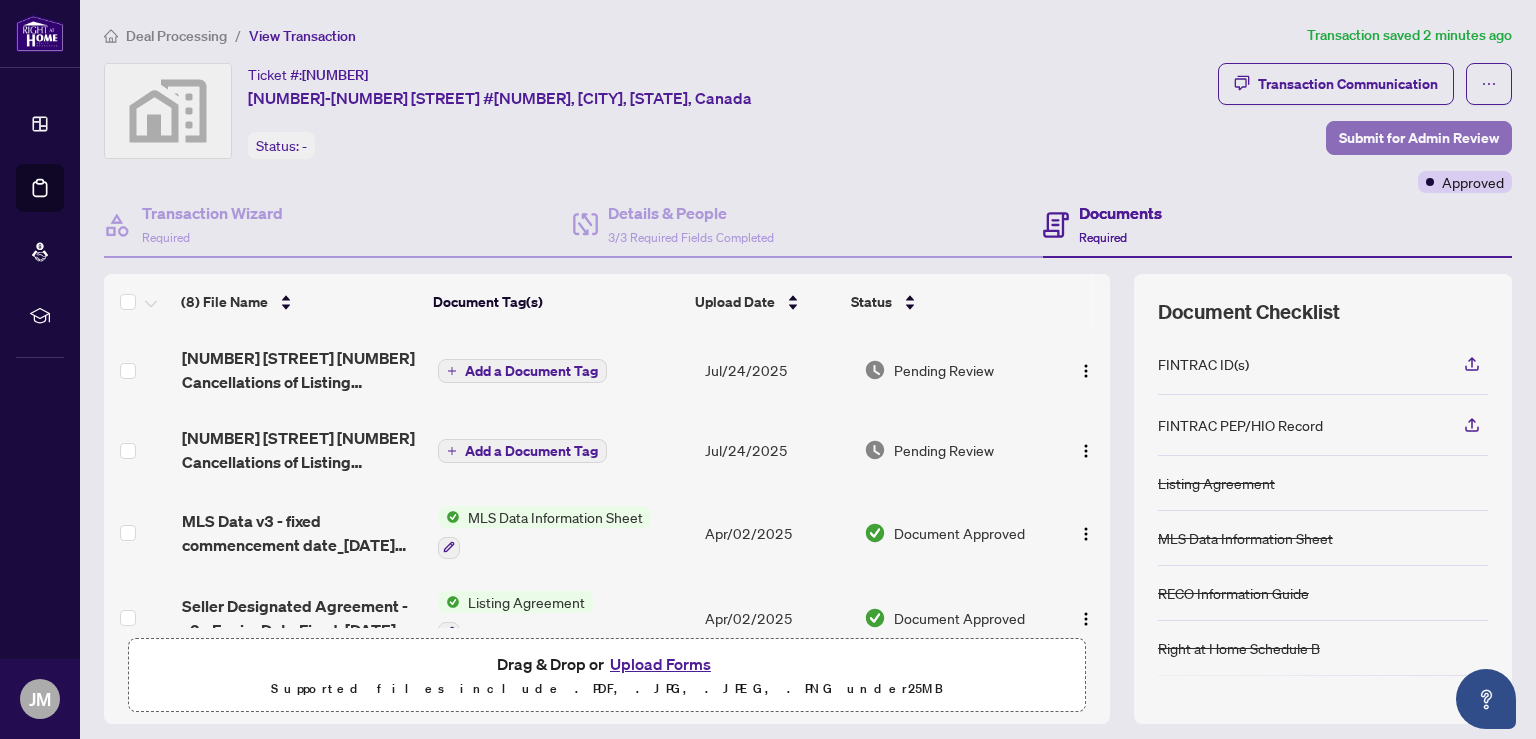 click on "Submit for Admin Review" at bounding box center [1419, 138] 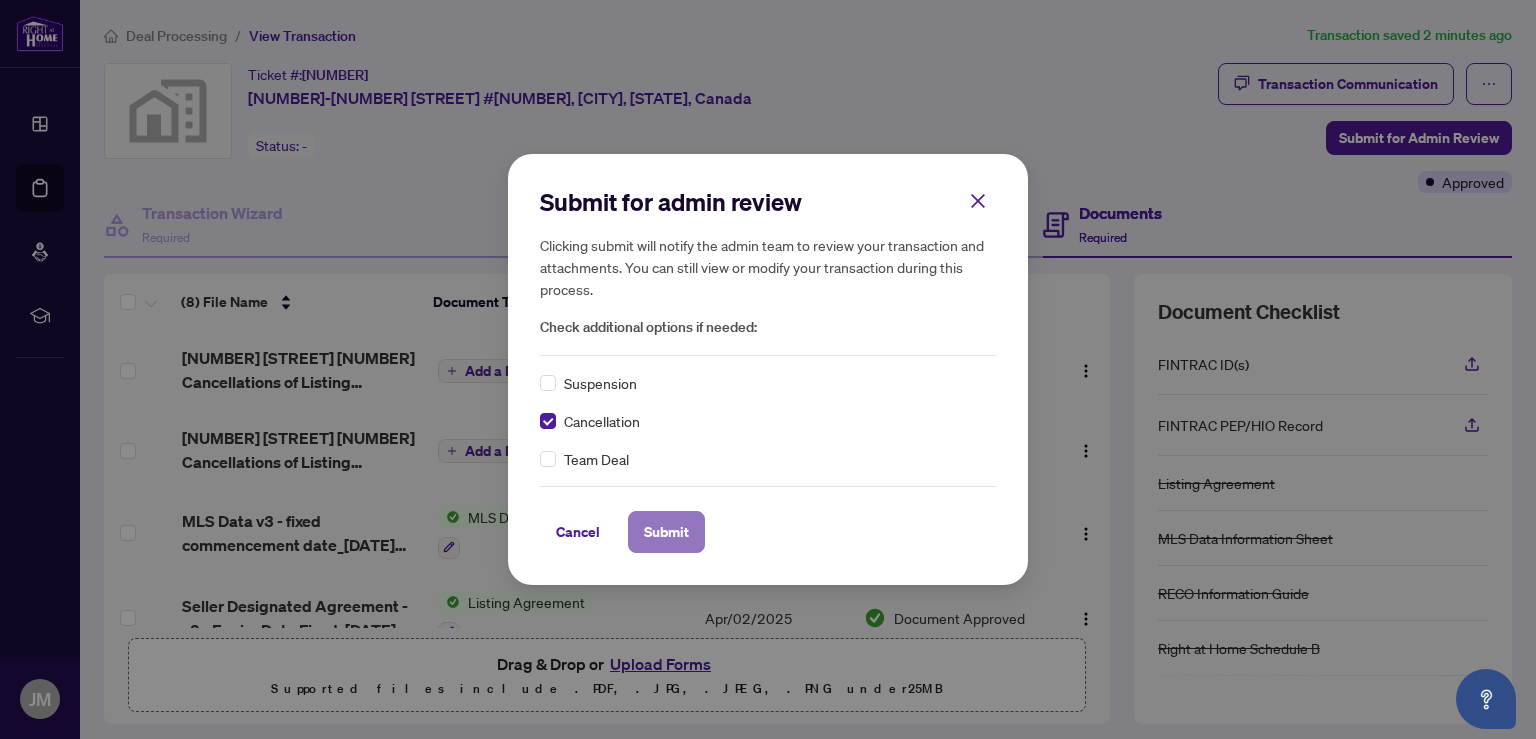 click on "Submit" at bounding box center [666, 532] 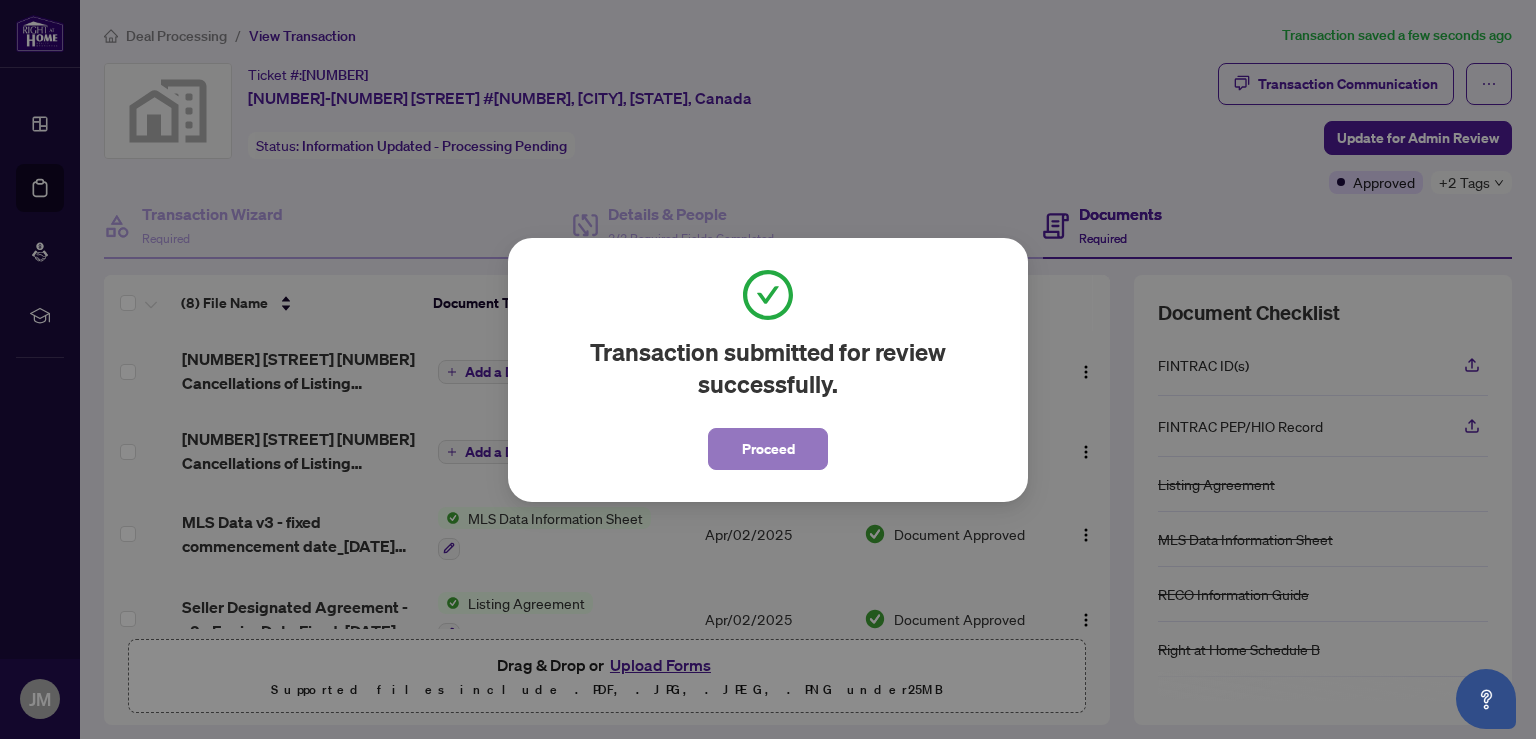 click on "Proceed" at bounding box center (768, 449) 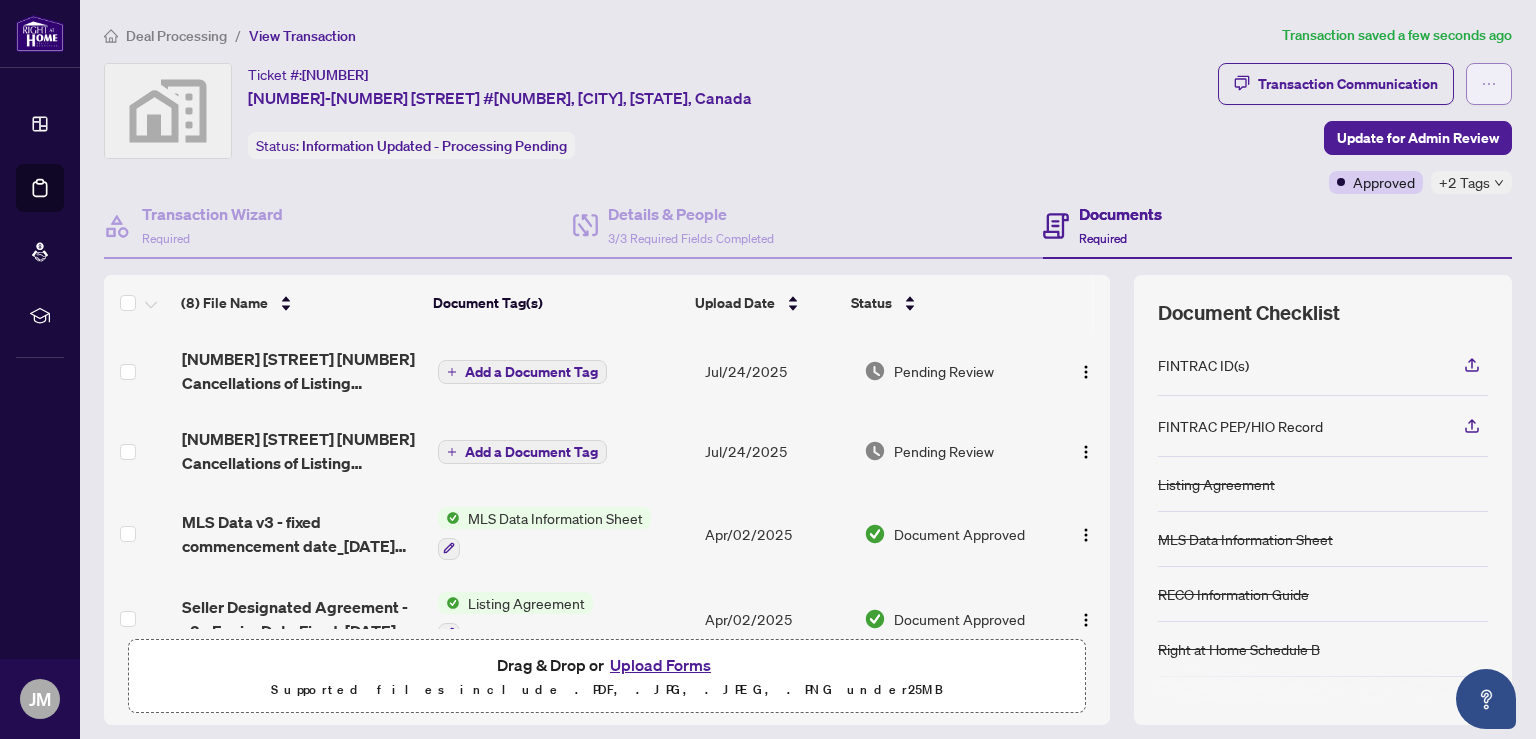click 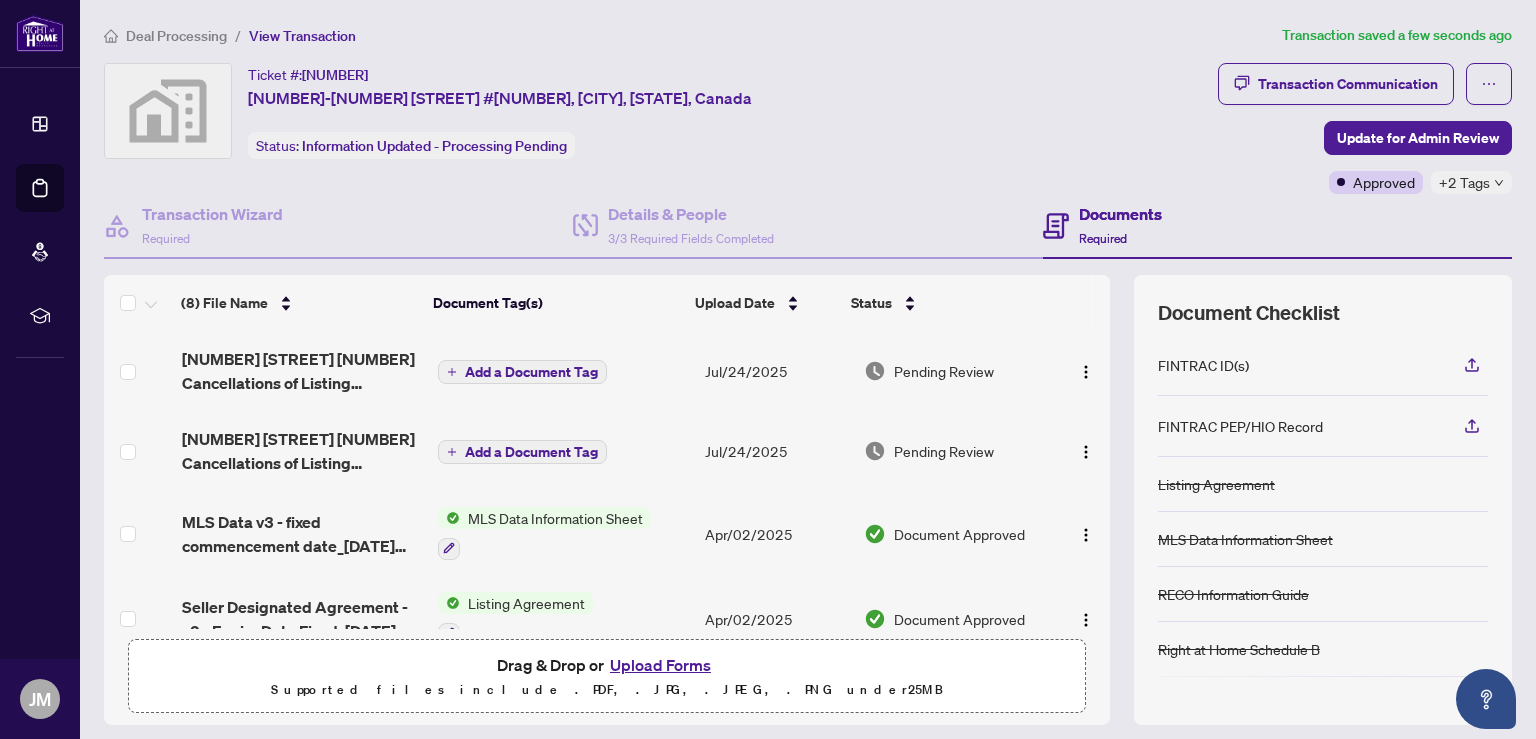 click on "Documents Required" at bounding box center (1277, 226) 